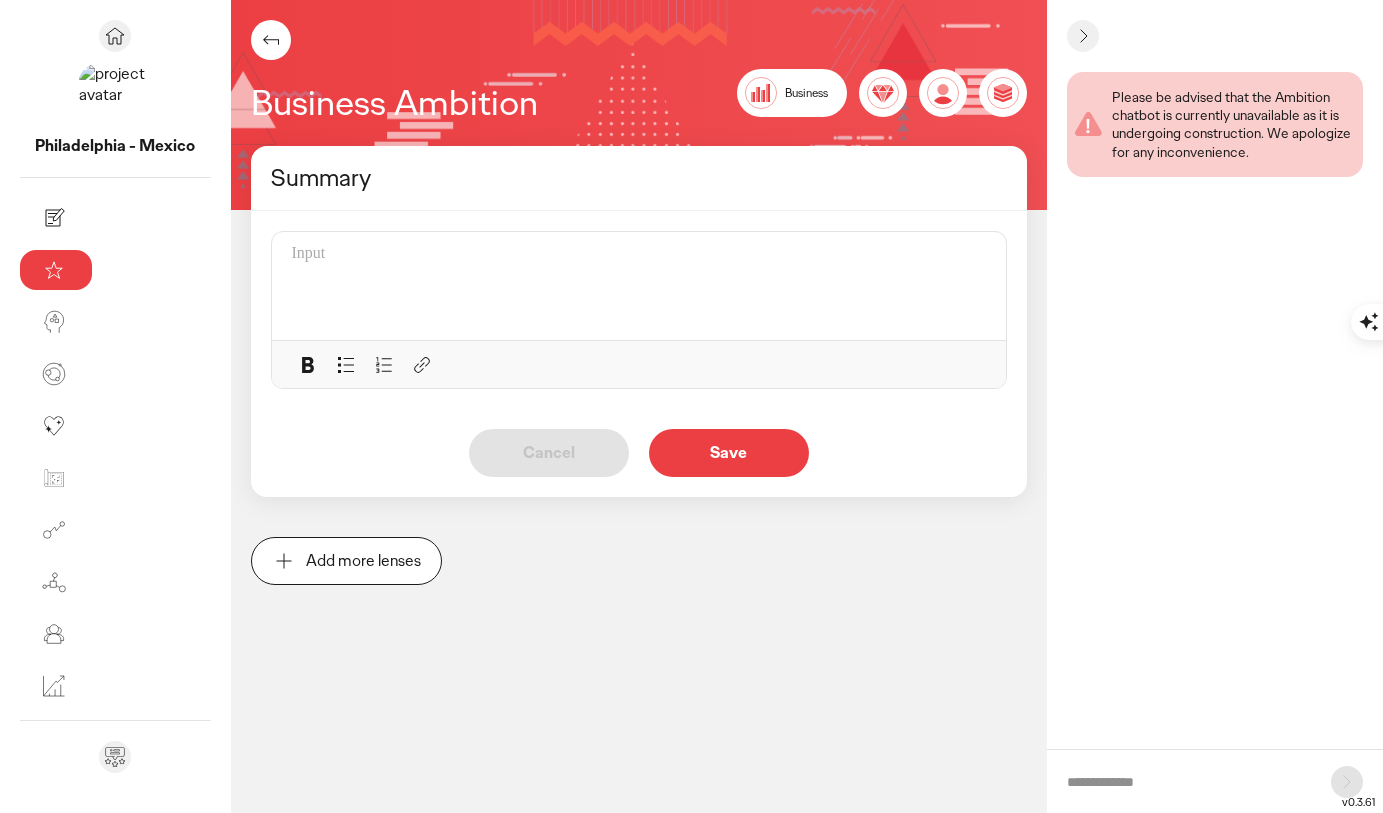 scroll, scrollTop: 0, scrollLeft: 0, axis: both 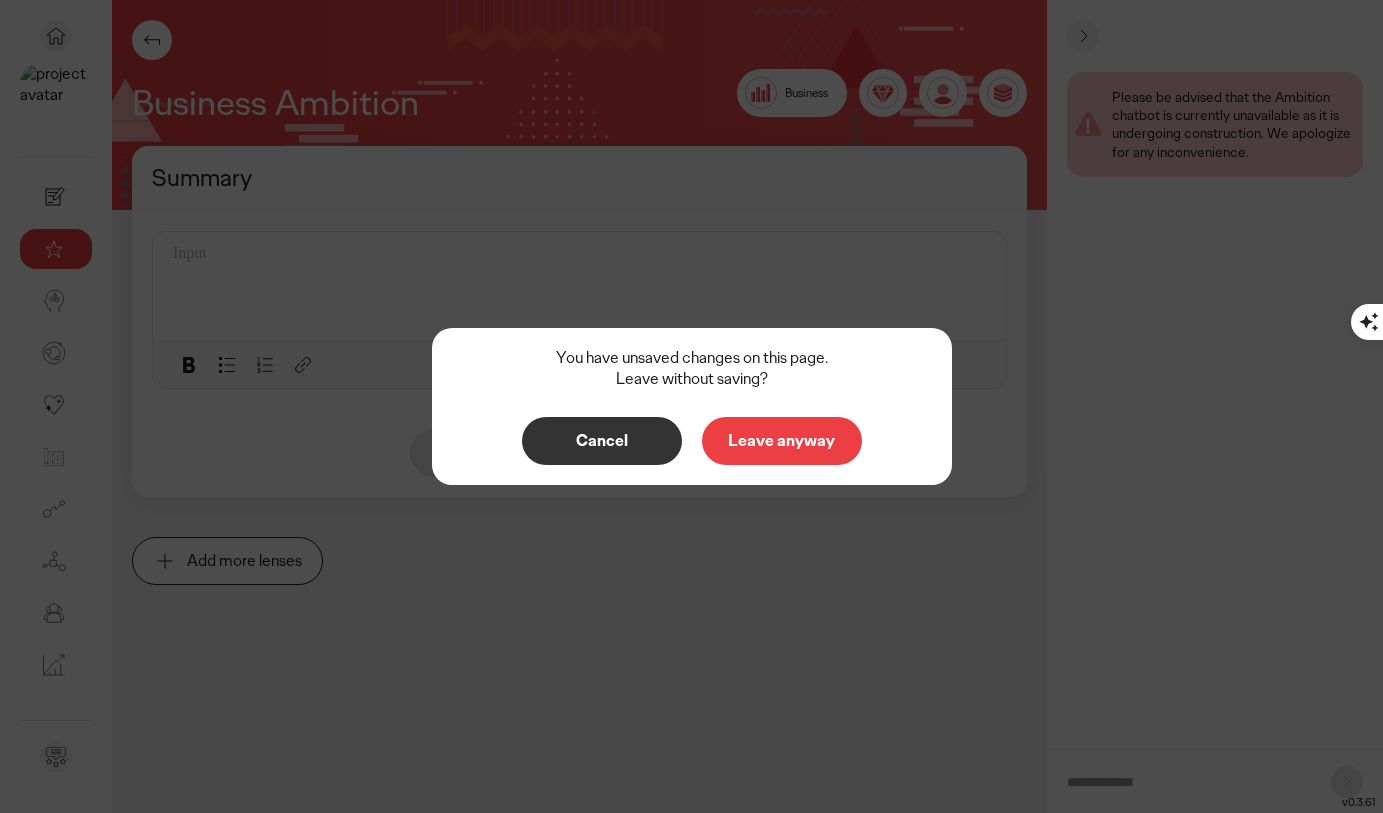 click on "Cancel" at bounding box center (602, 441) 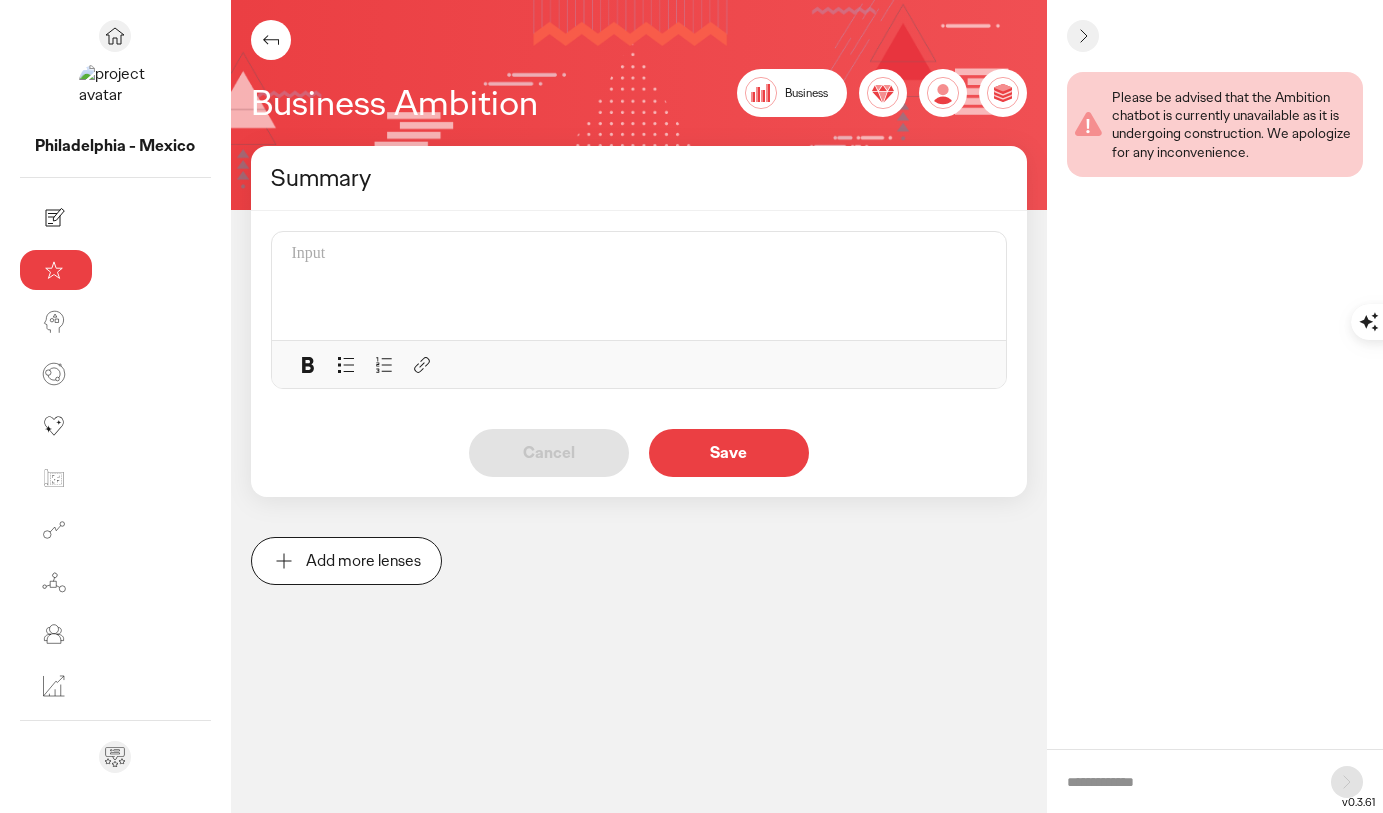 click 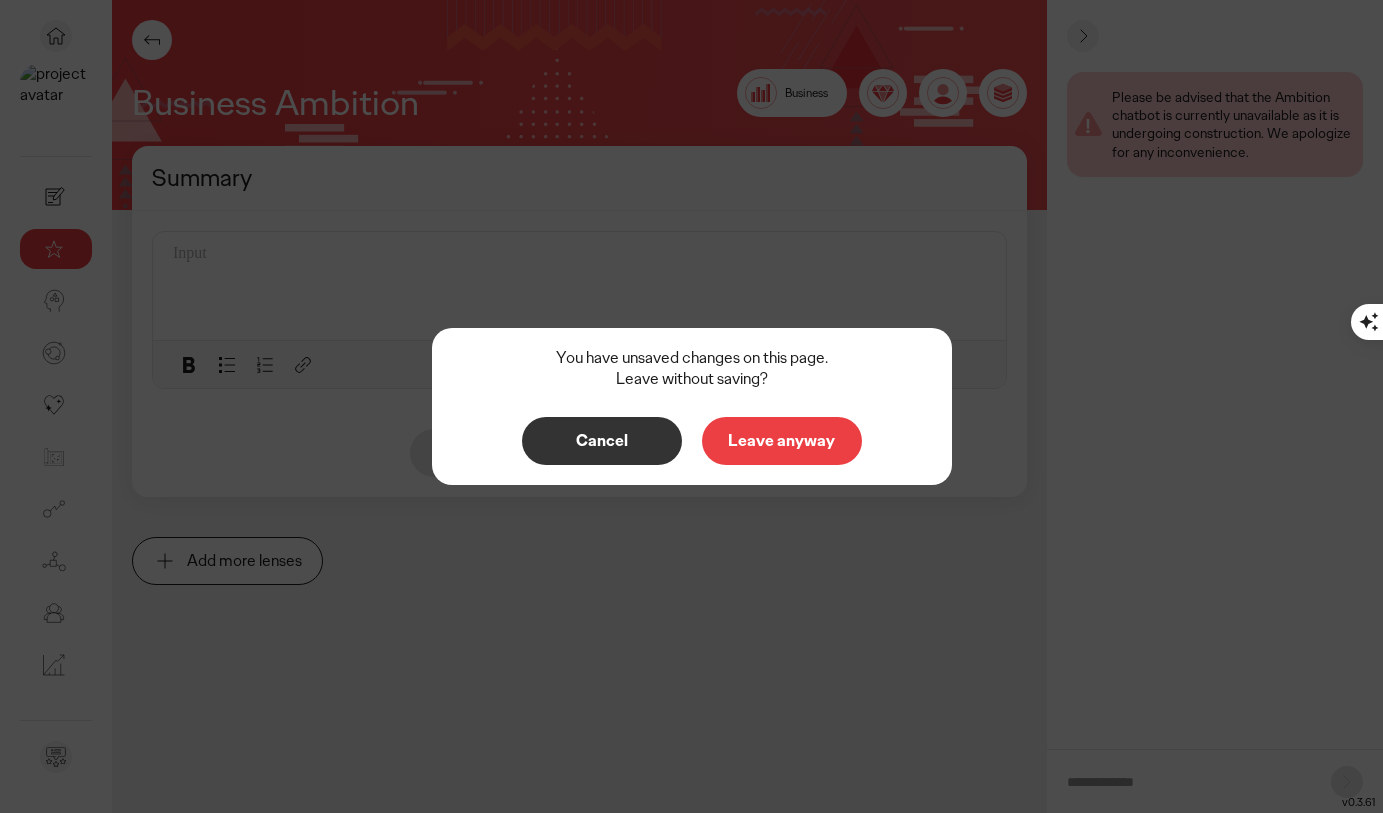 click on "Leave anyway" at bounding box center [782, 441] 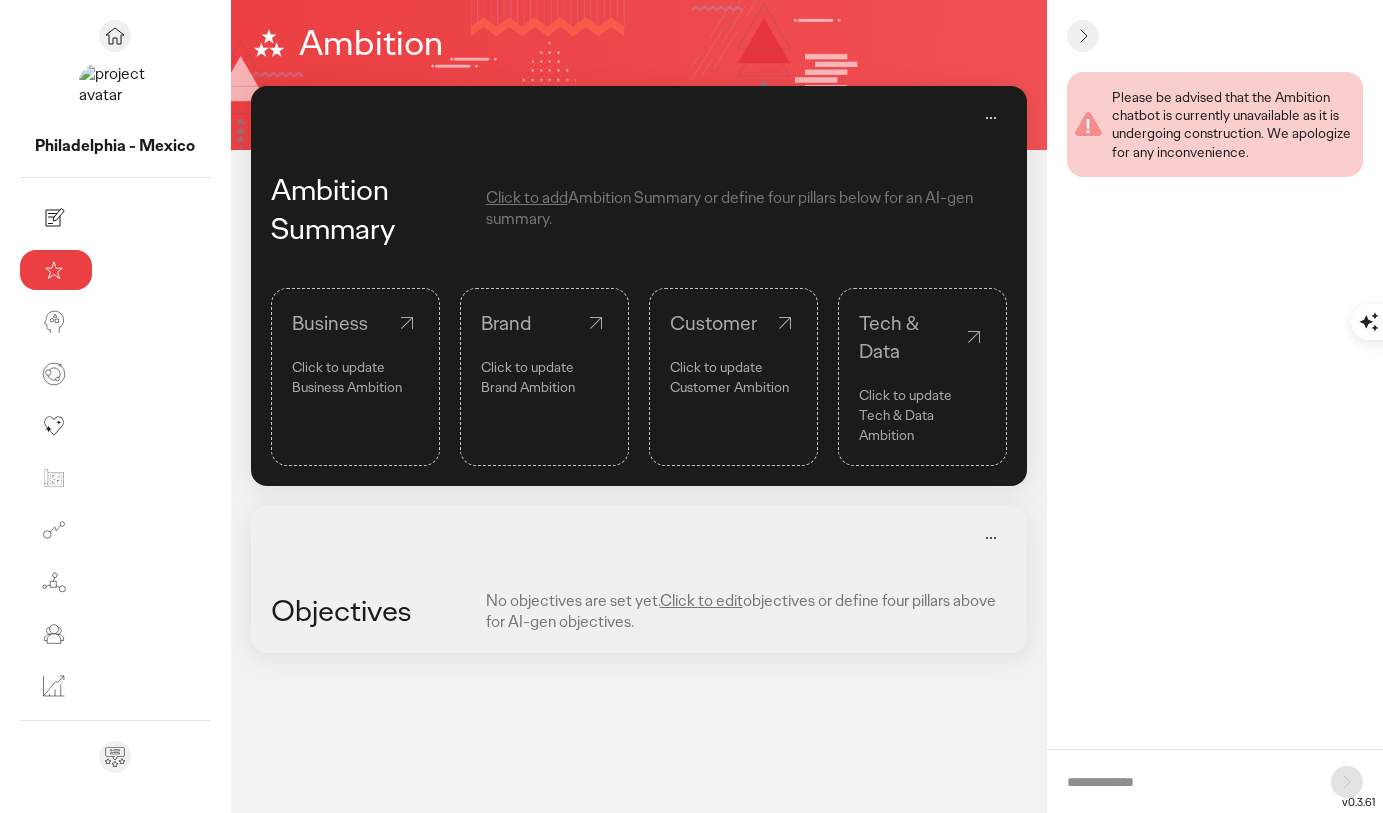 click on "Business  Click to update
Business Ambition" at bounding box center [355, 377] 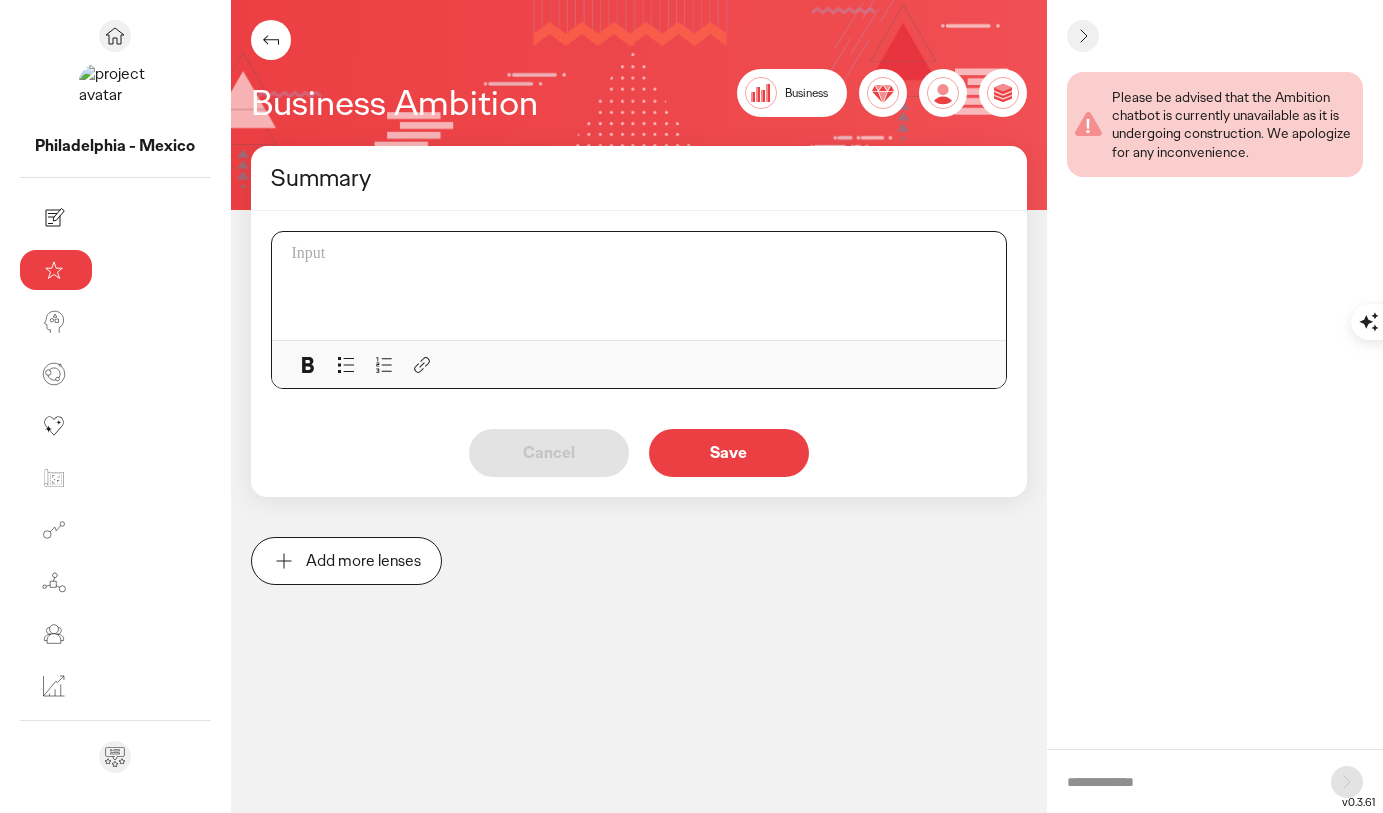 click at bounding box center [645, 286] 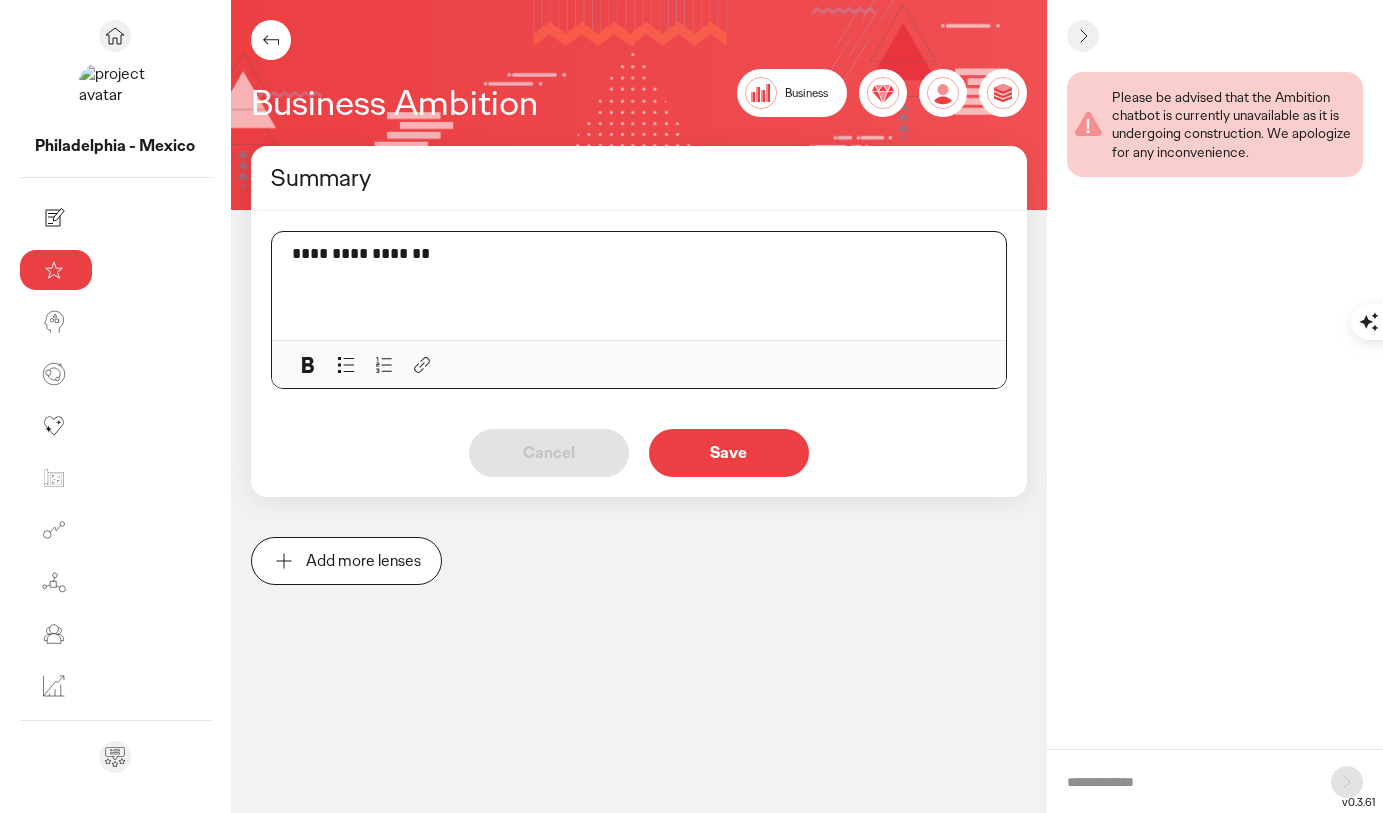 click on "**********" at bounding box center [698, 254] 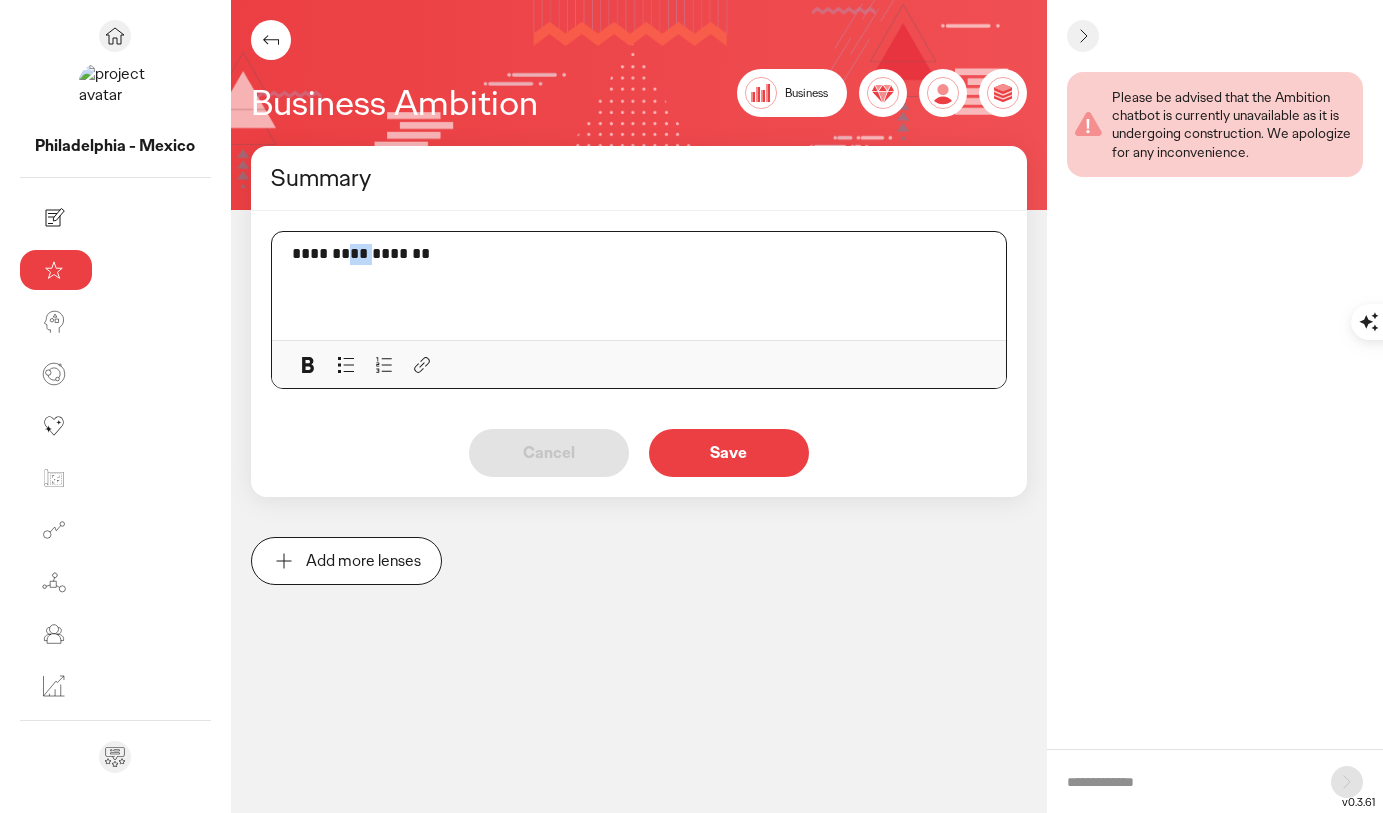 click on "**********" at bounding box center [698, 254] 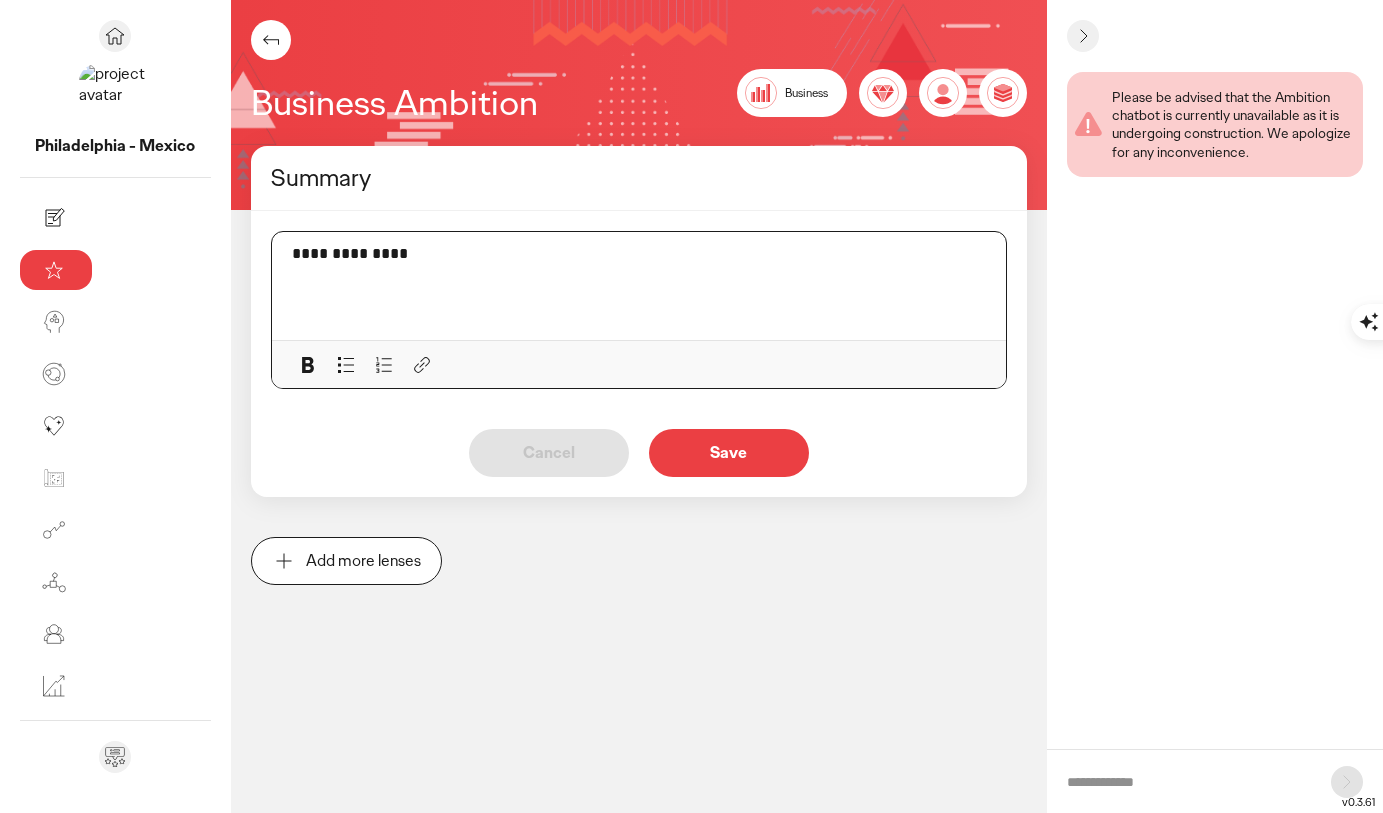 type 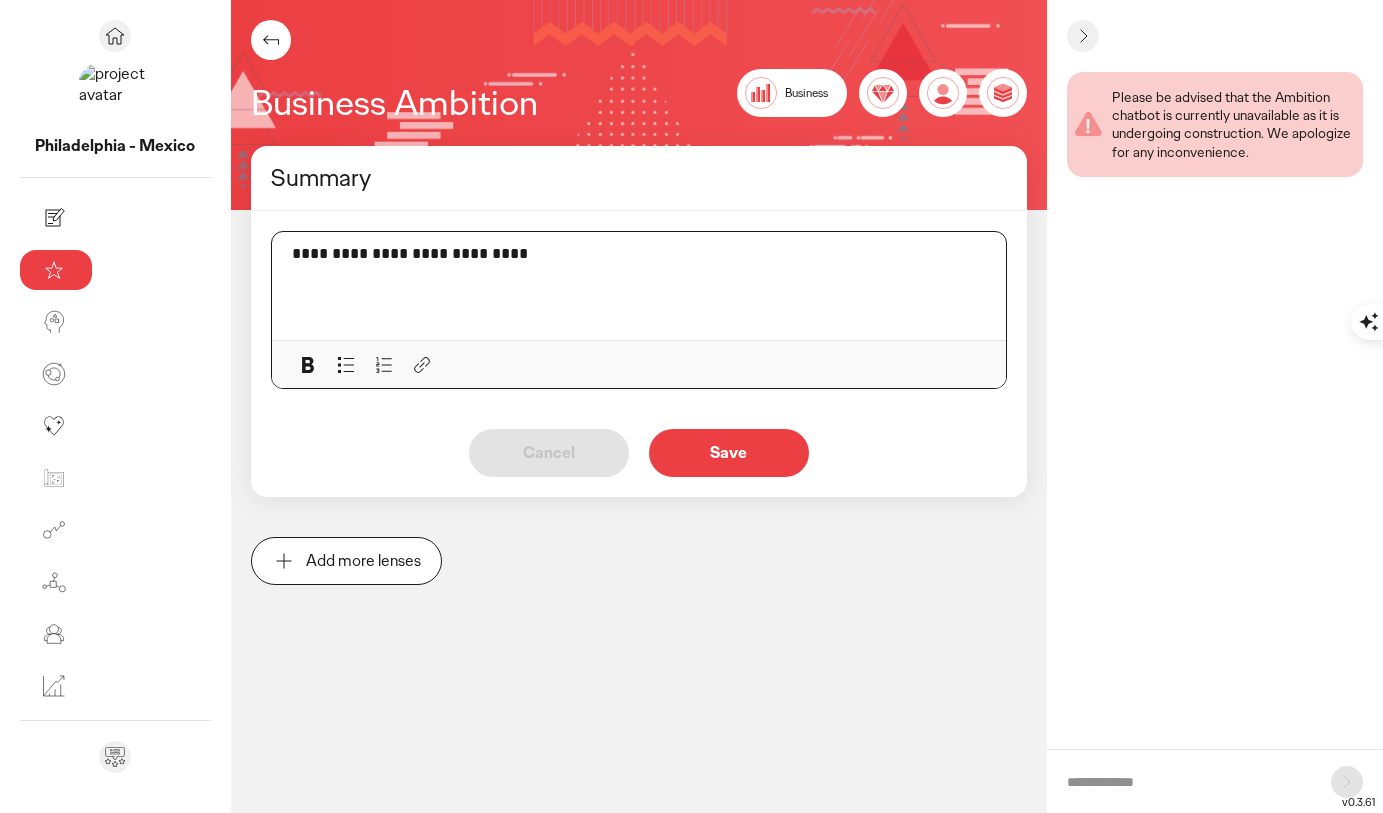 click on "**********" at bounding box center (698, 254) 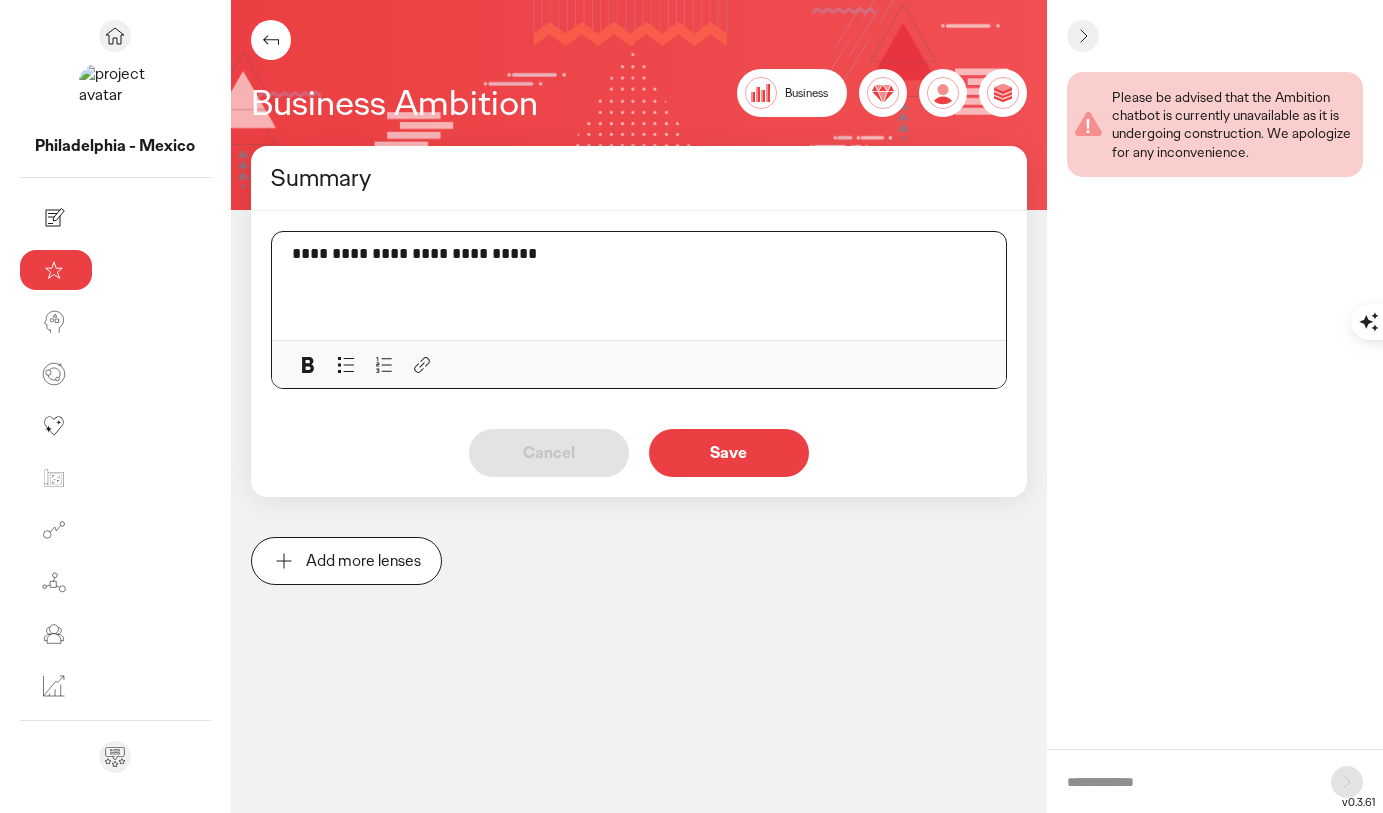 click on "**********" at bounding box center [645, 286] 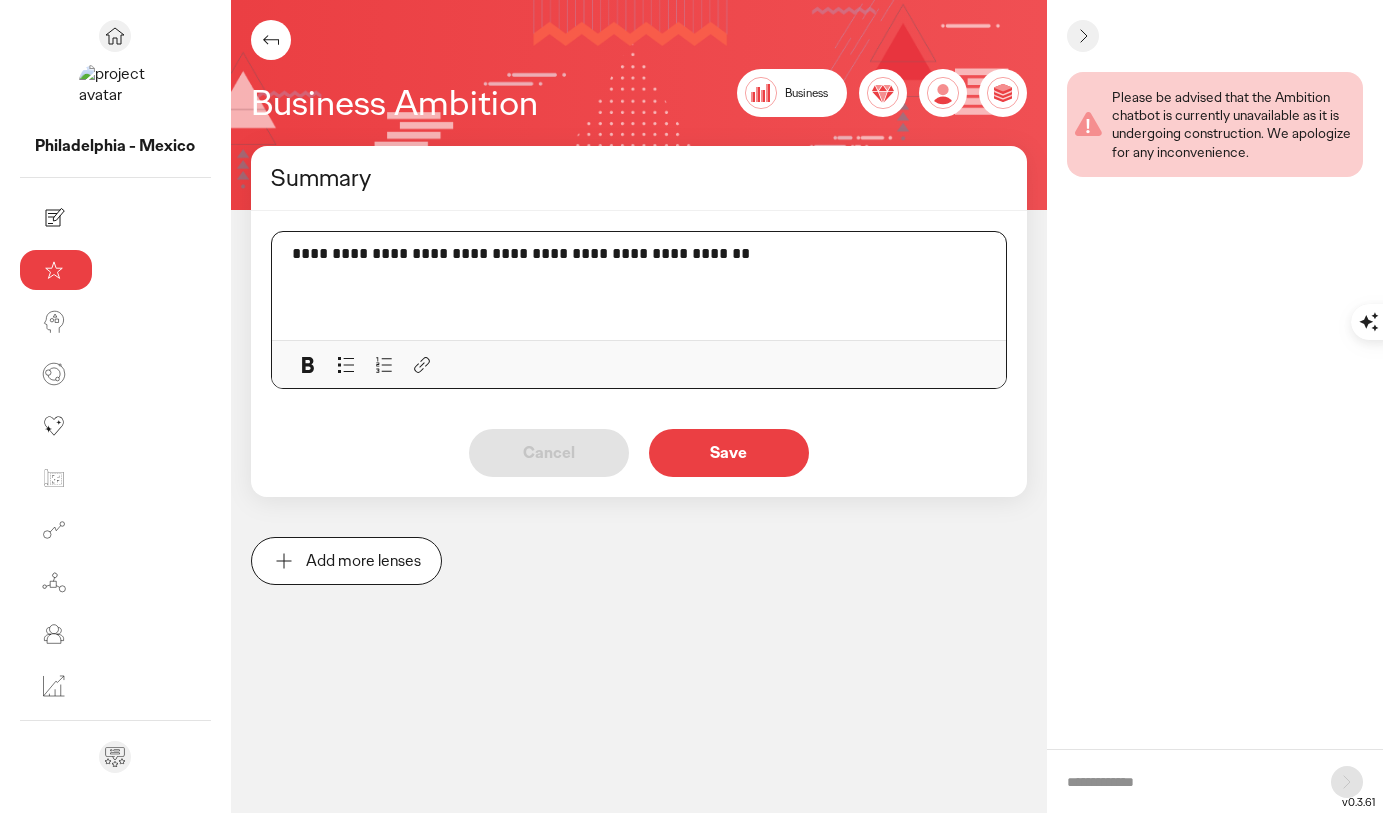 click on "**********" at bounding box center (698, 254) 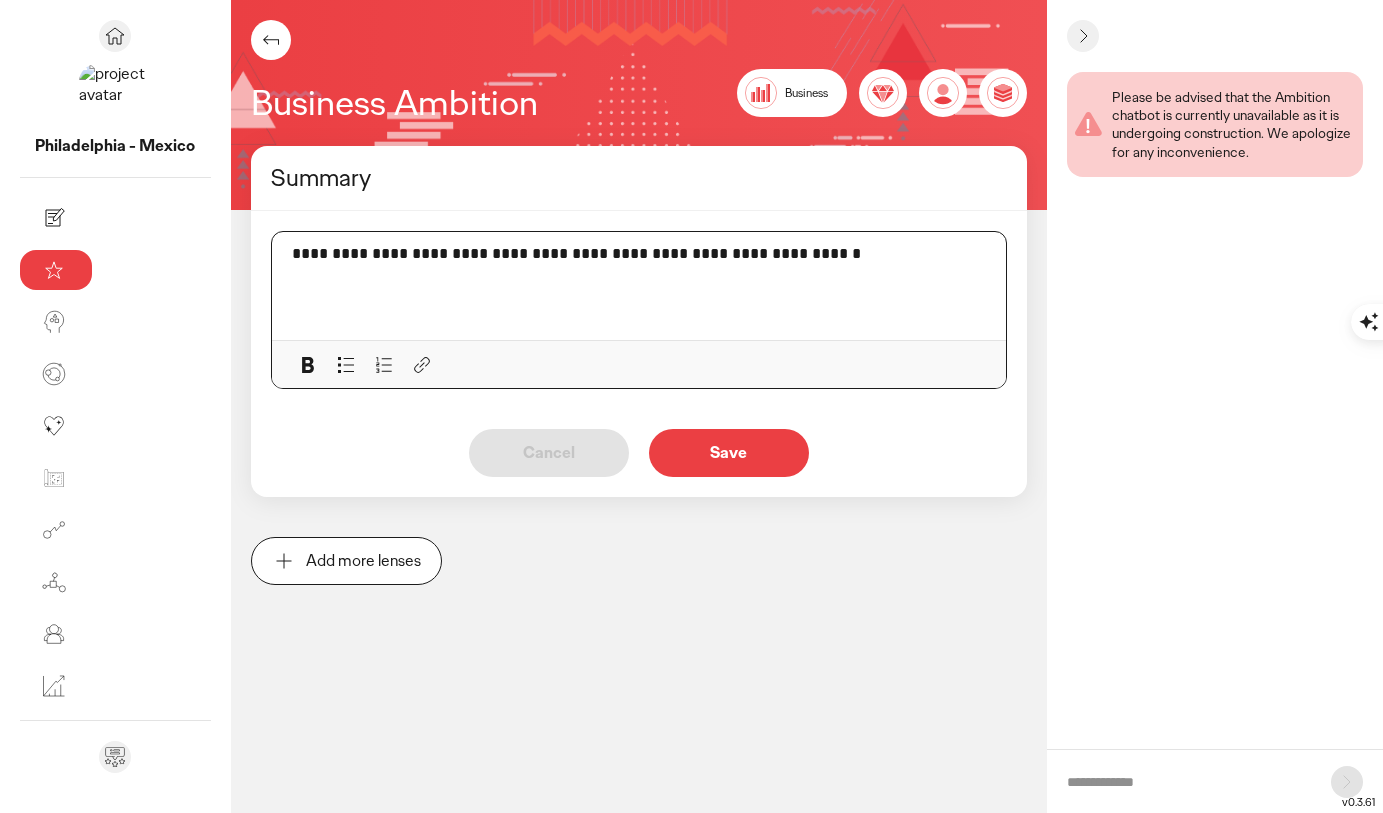 click on "**********" at bounding box center [698, 254] 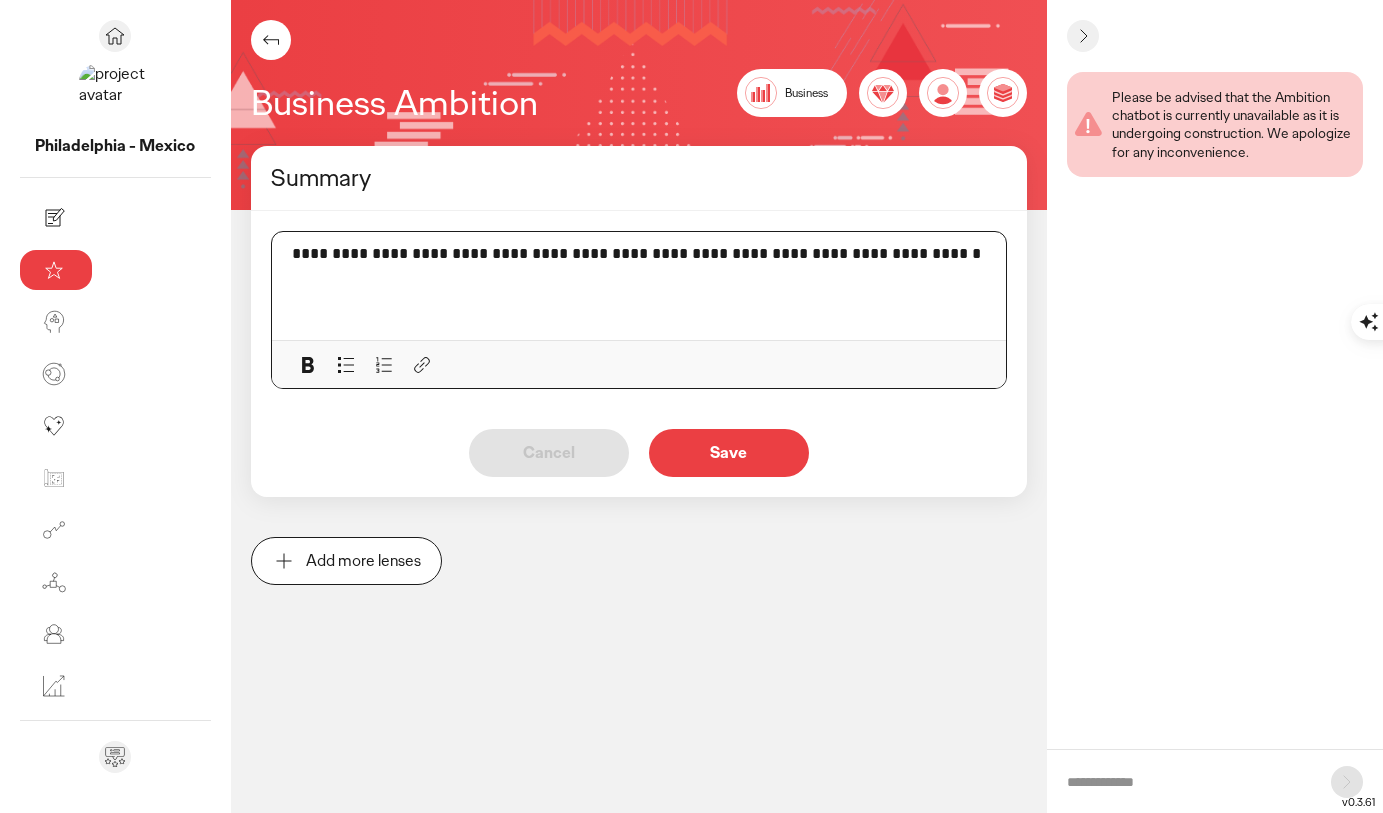 click on "**********" at bounding box center [698, 254] 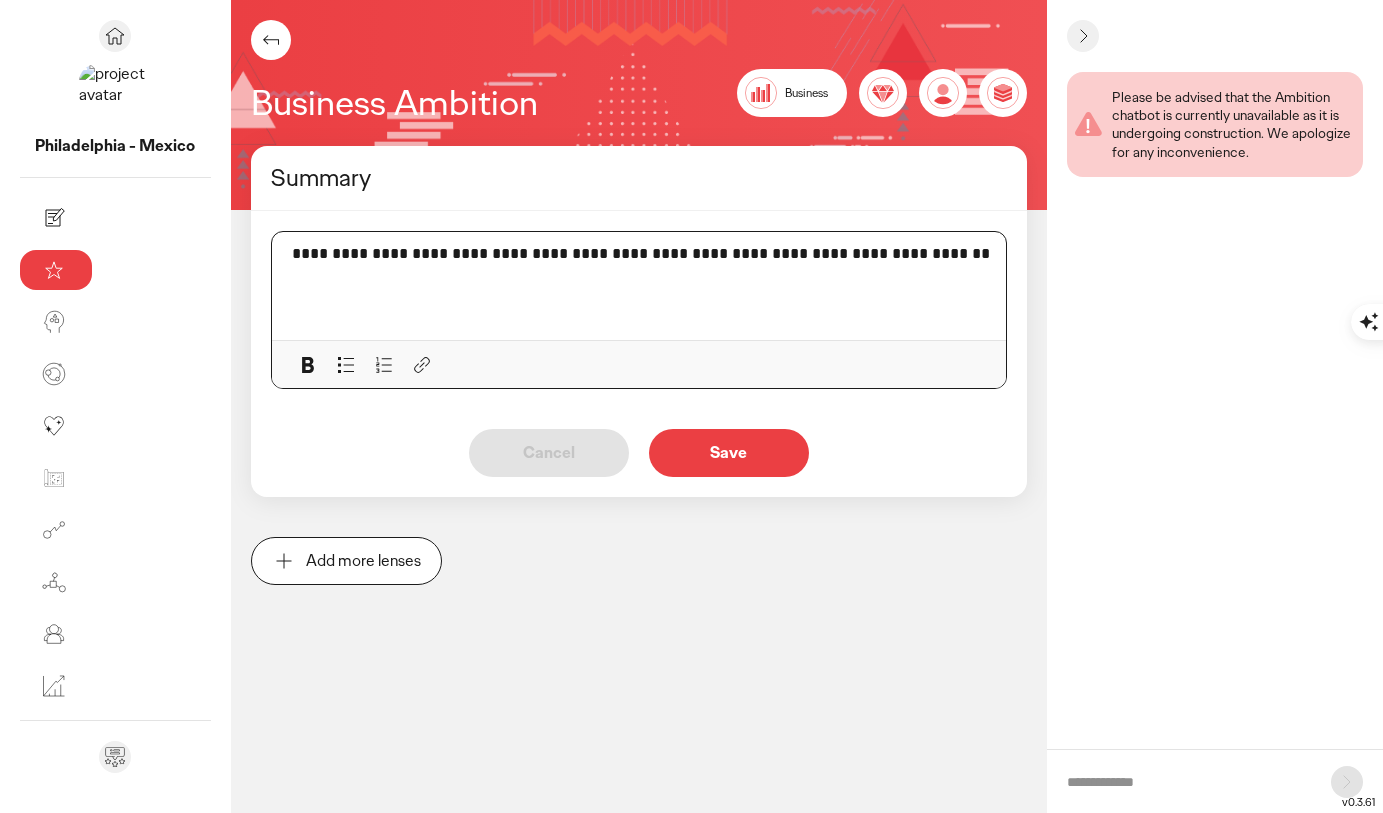 click on "**********" at bounding box center [698, 254] 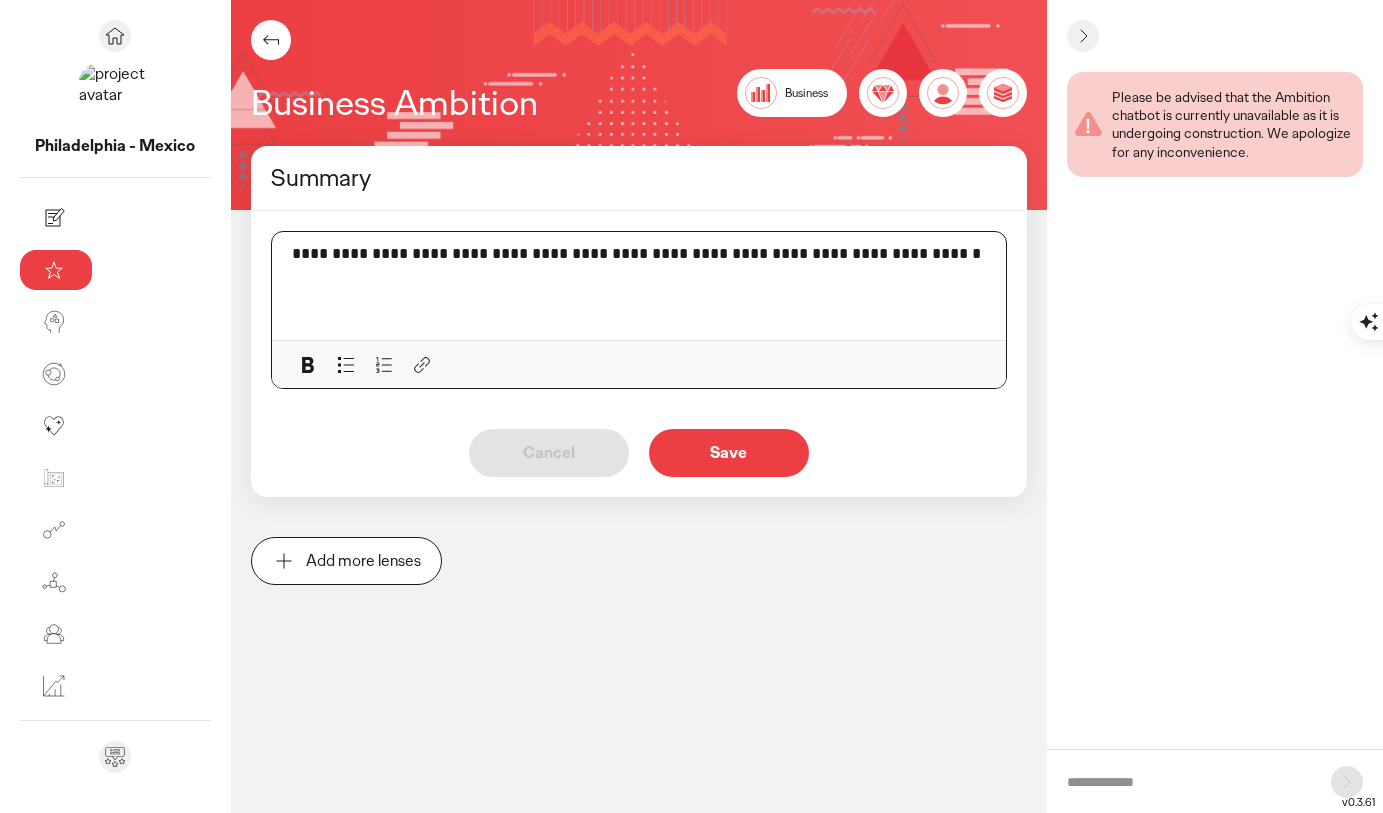click on "**********" at bounding box center (698, 254) 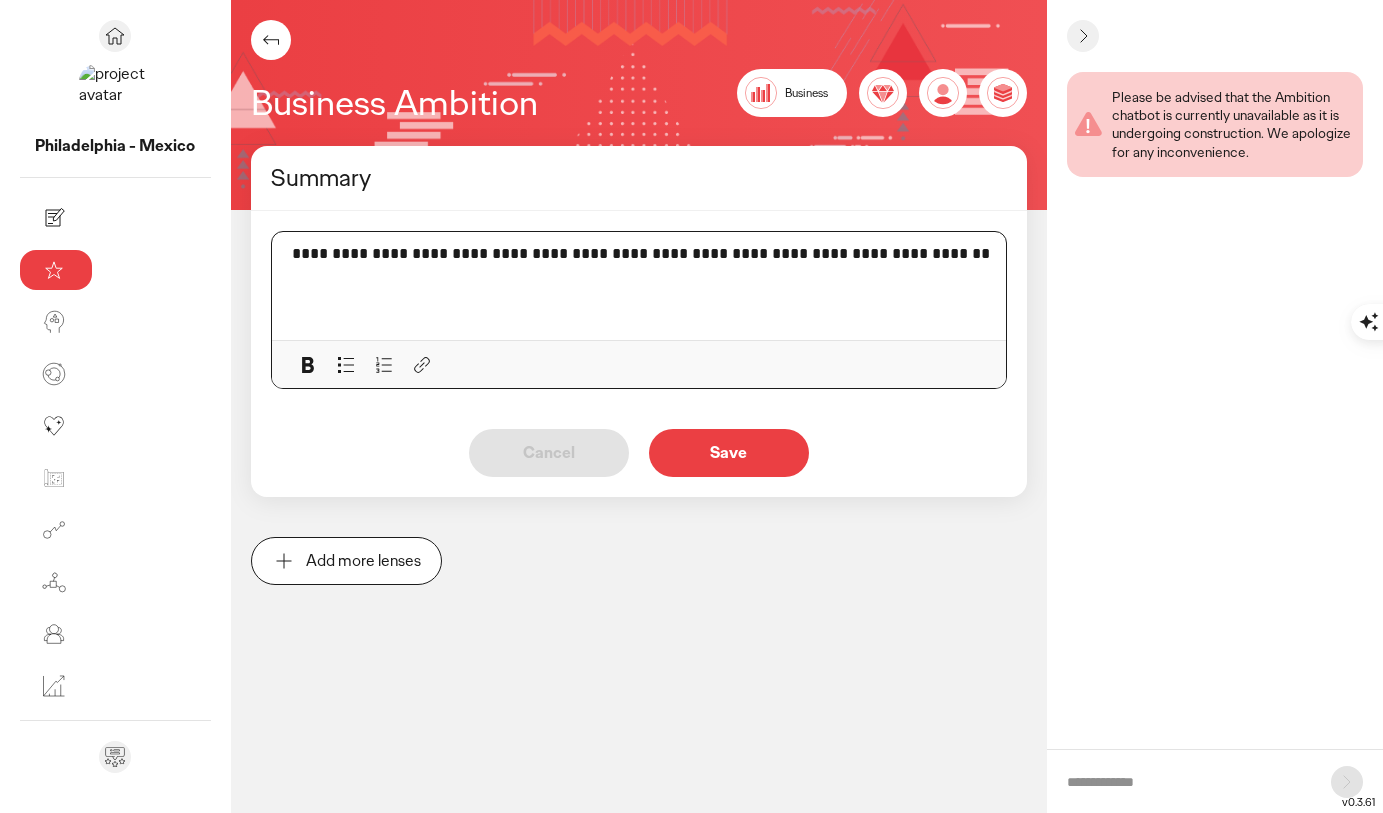 click on "**********" at bounding box center (645, 286) 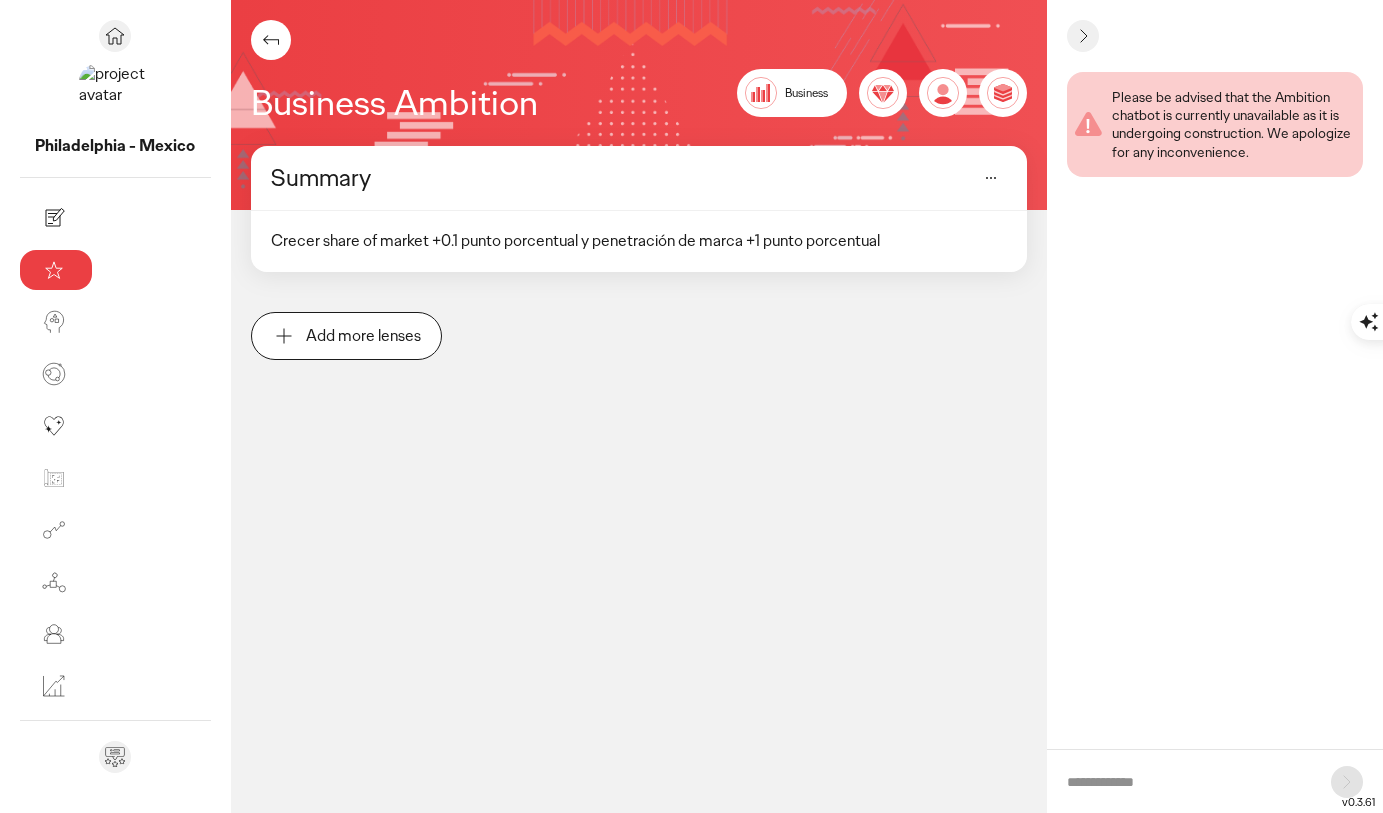 click 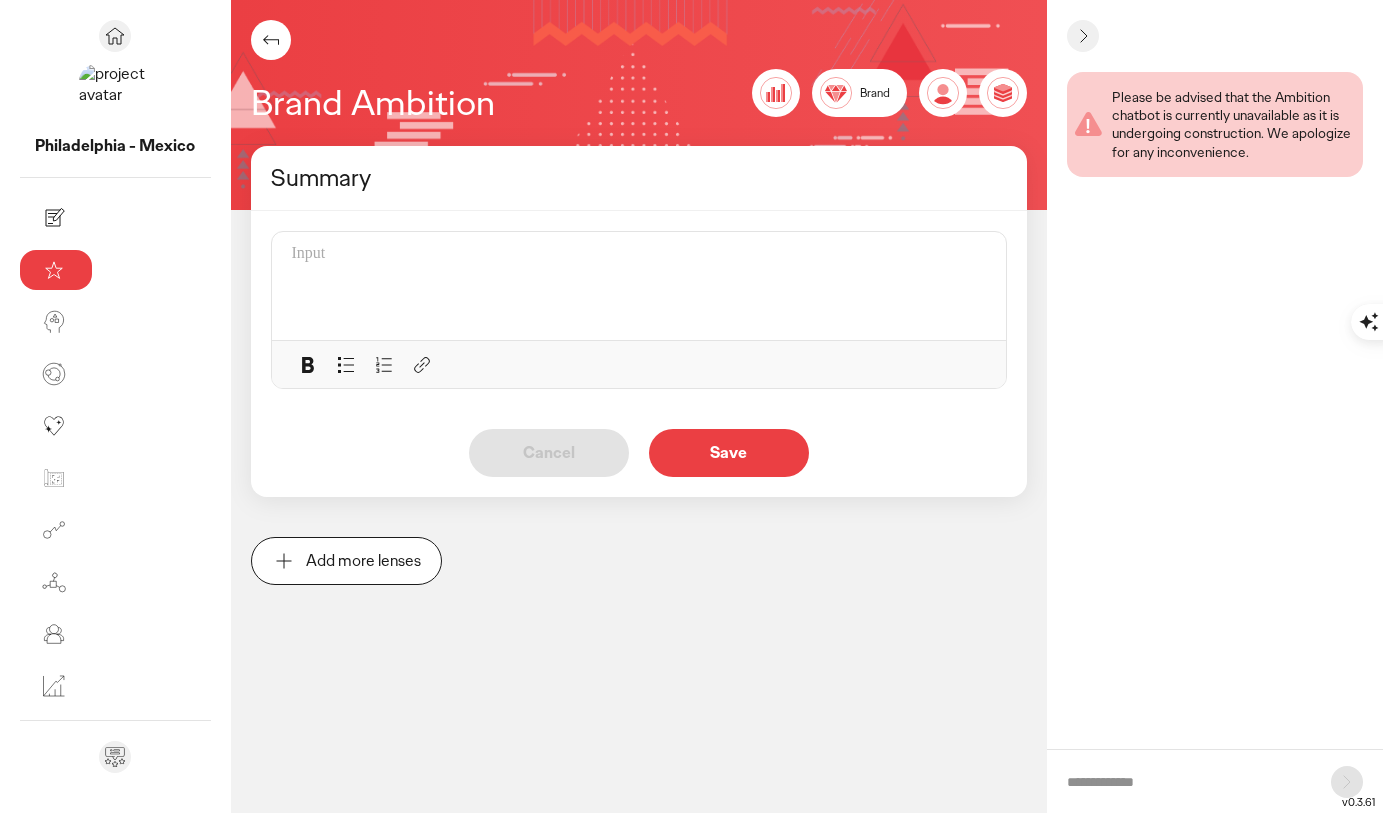 click 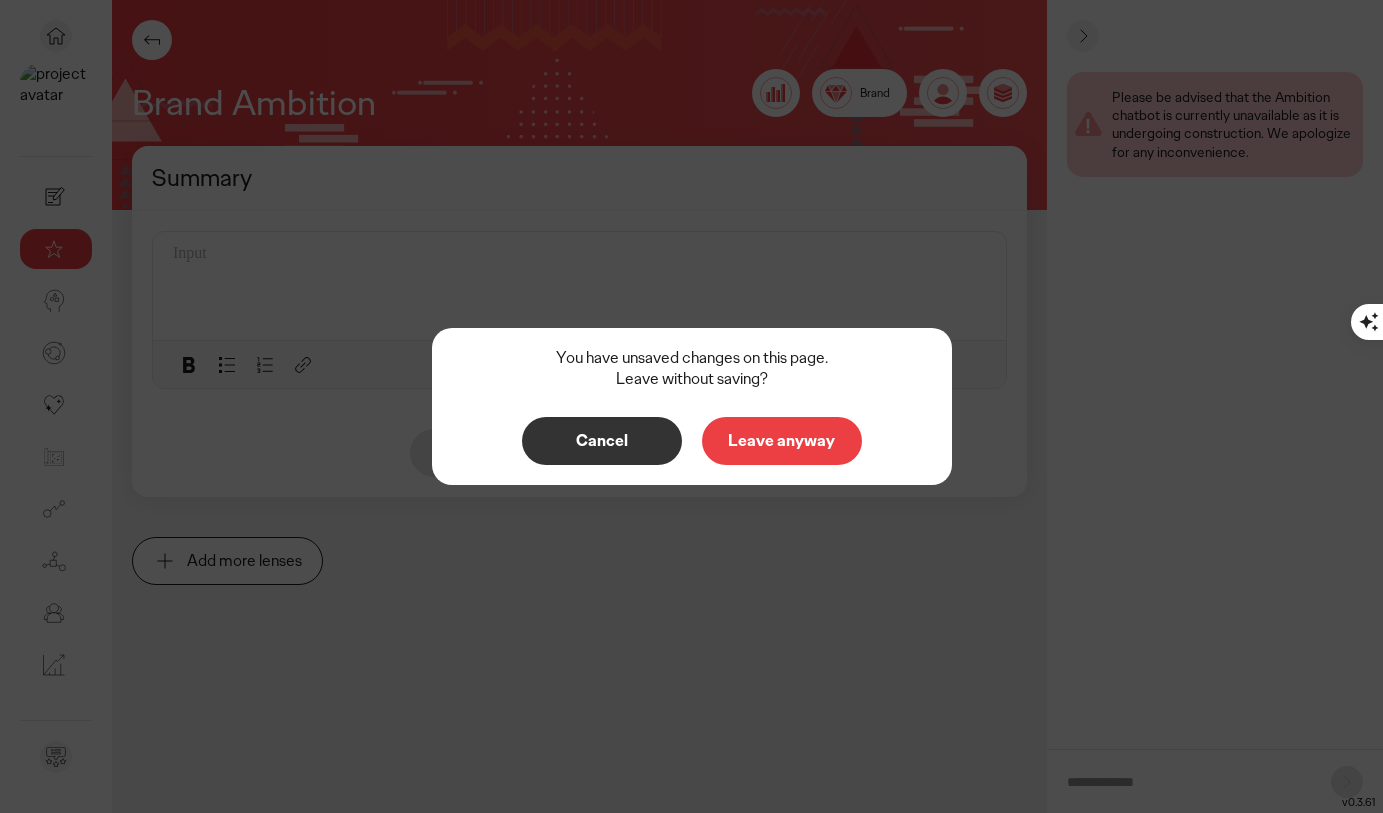 click on "Cancel" at bounding box center (602, 441) 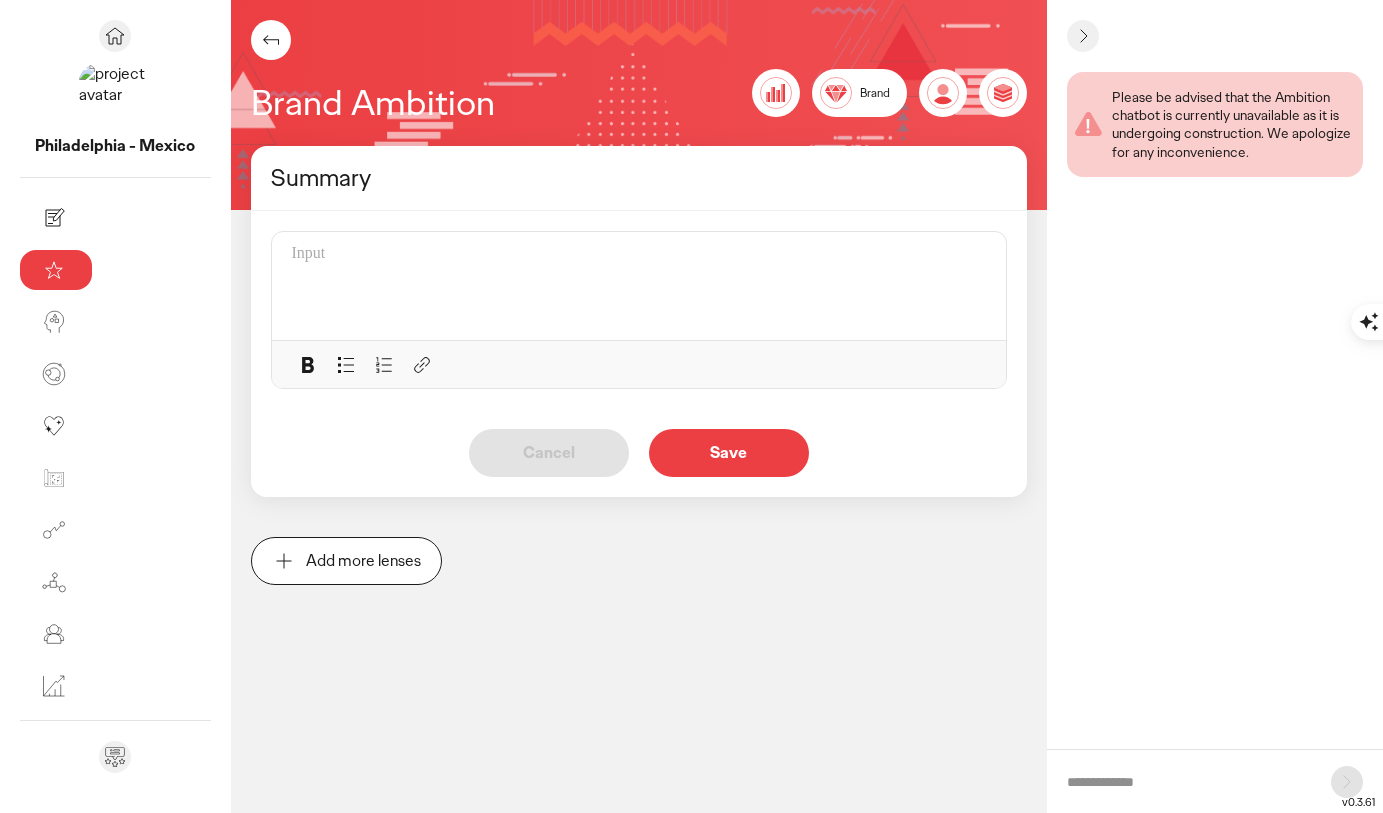 click at bounding box center [645, 286] 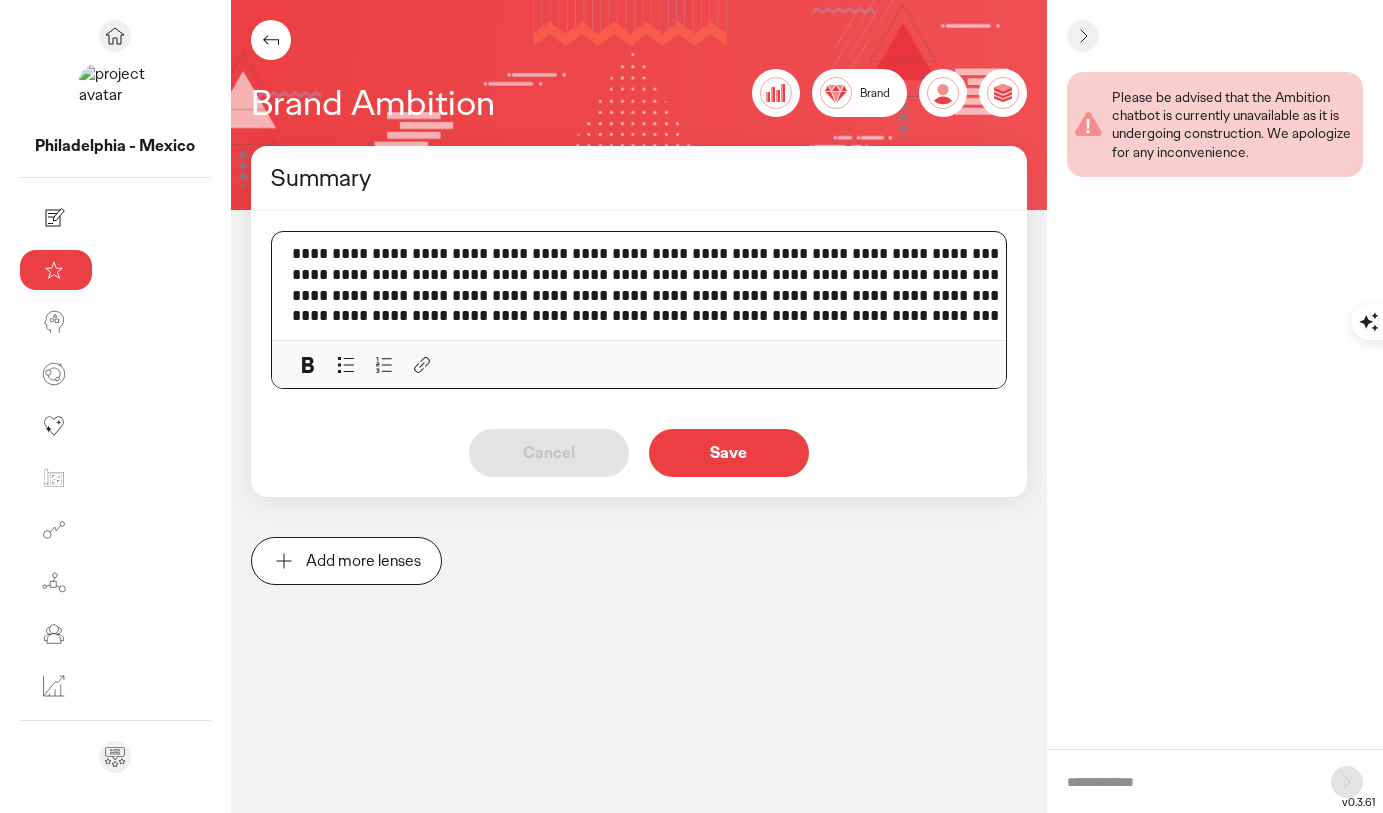 click on "Save" at bounding box center (729, 453) 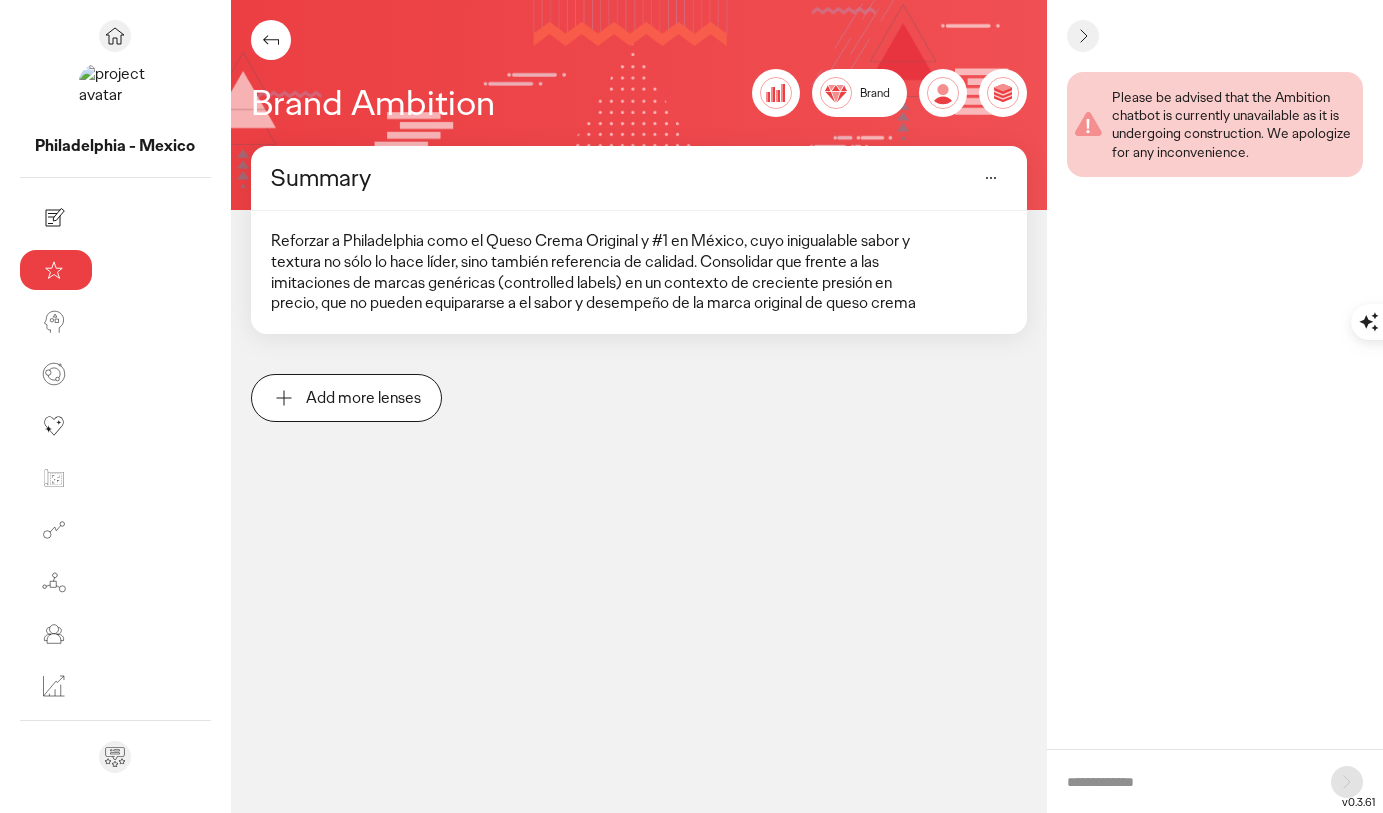 click 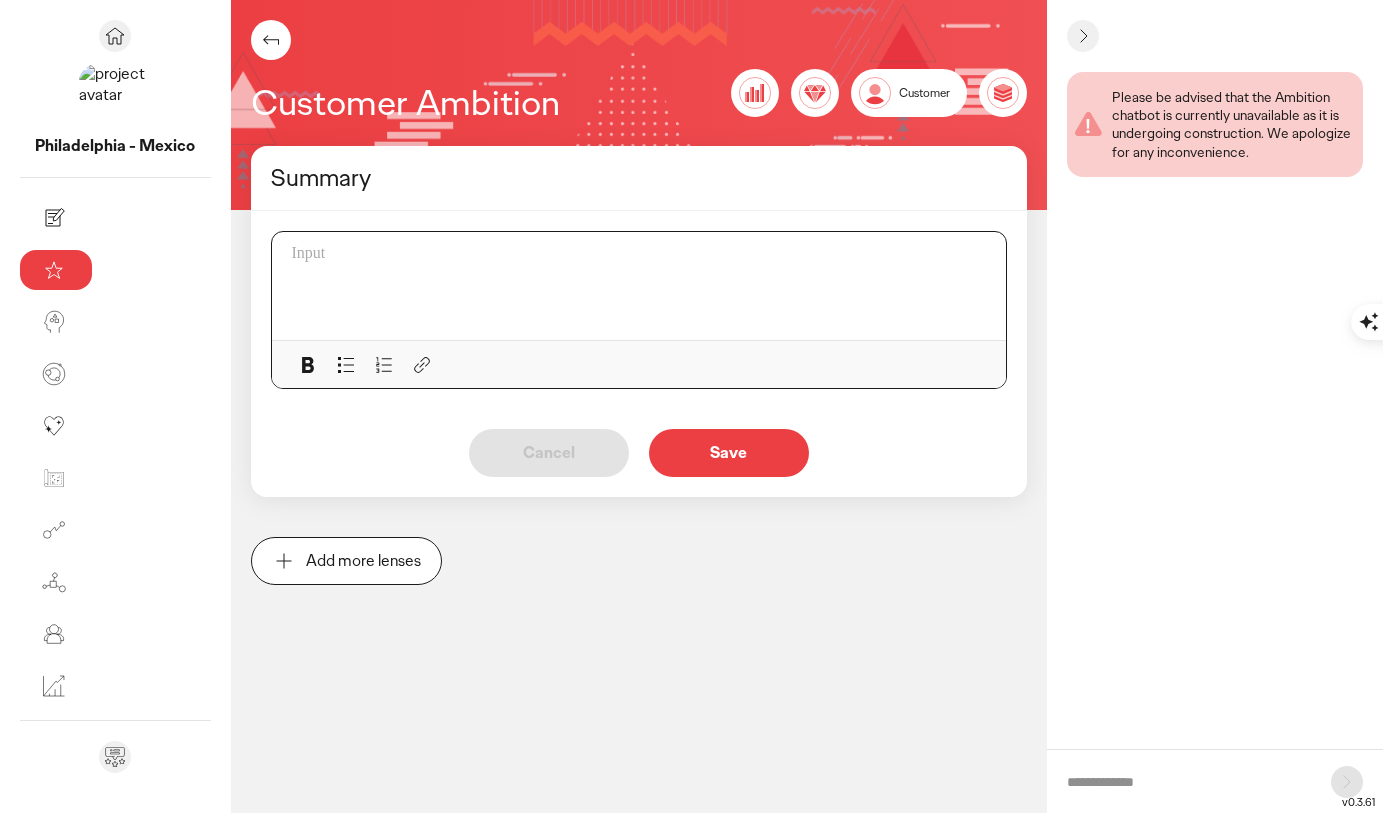 click at bounding box center [645, 286] 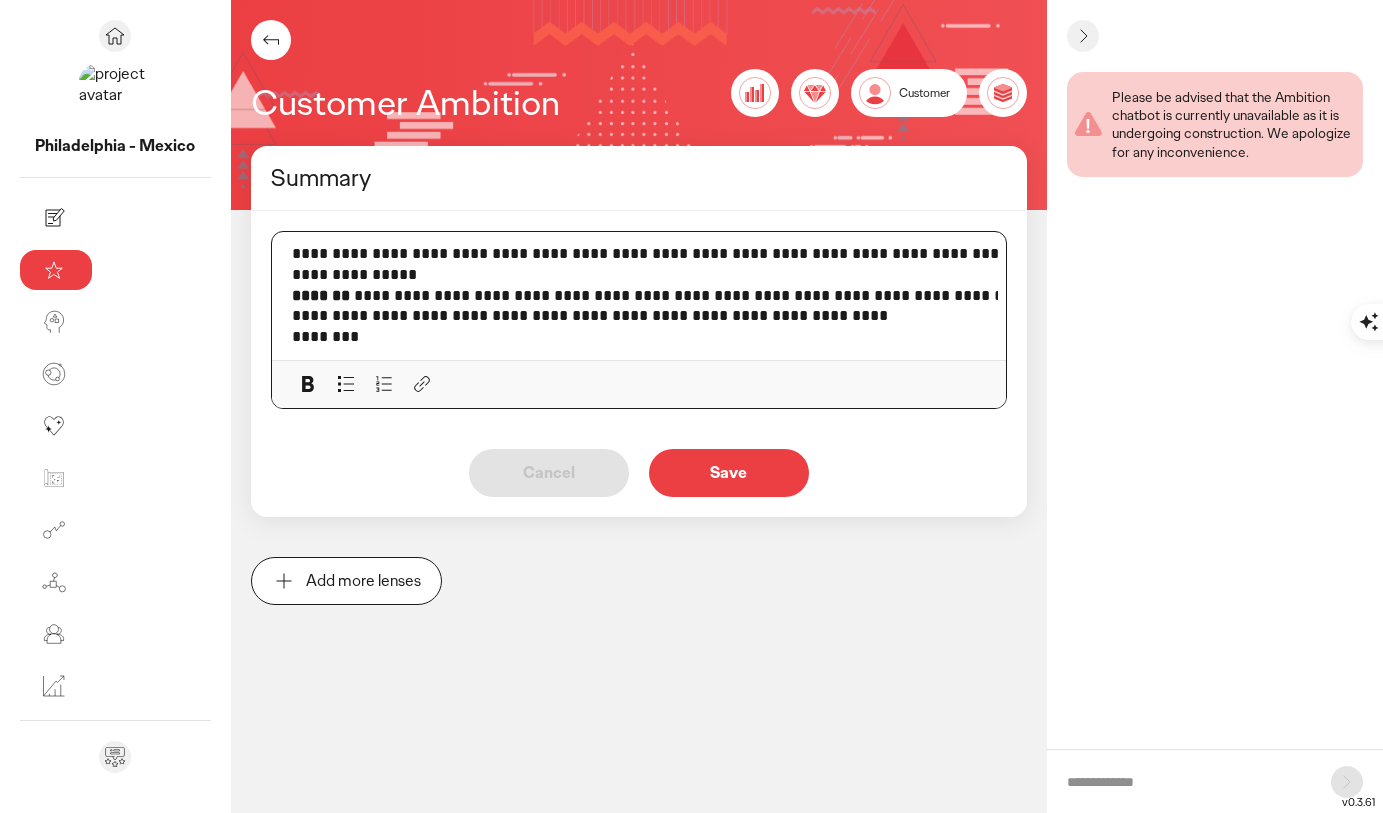 click on "**********" at bounding box center [698, 265] 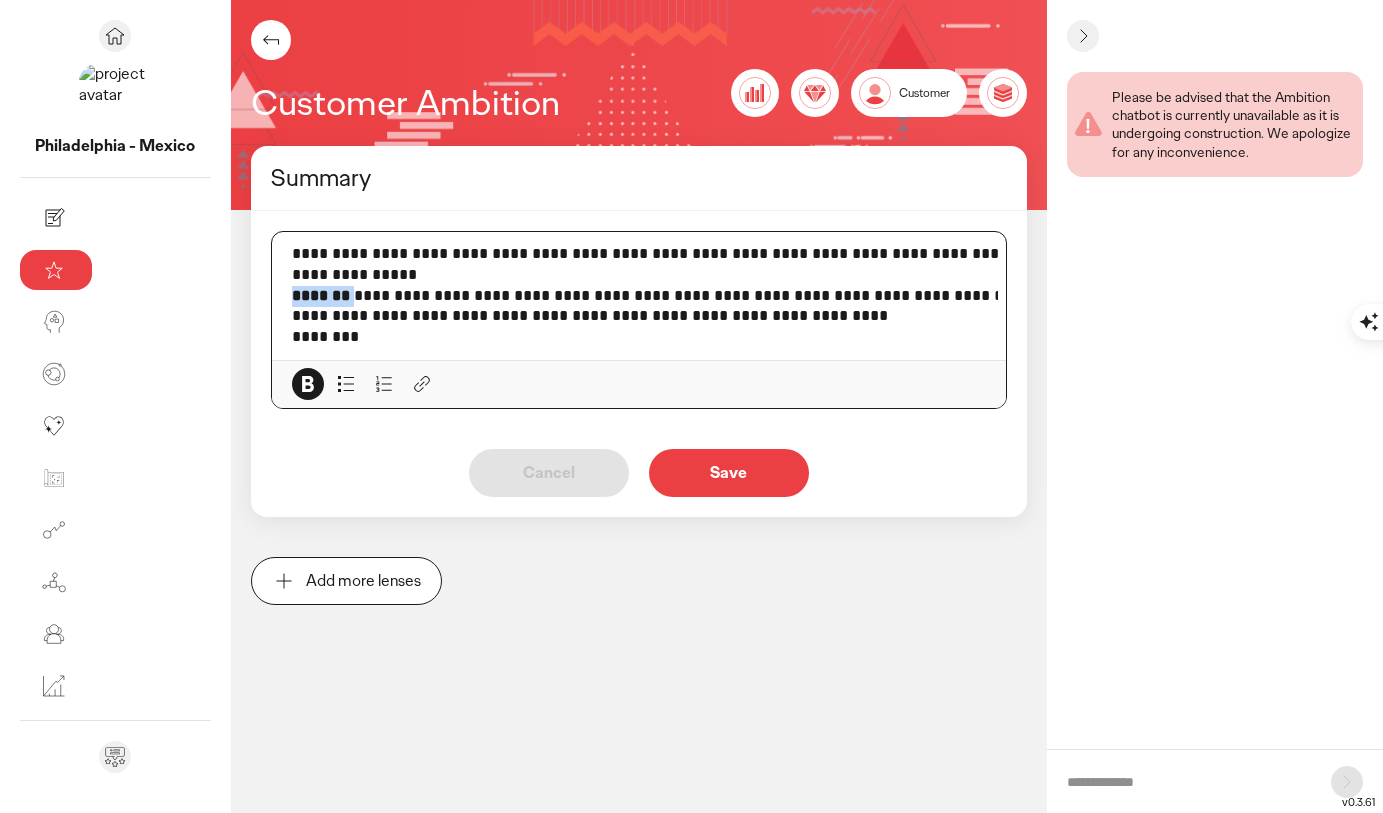 drag, startPoint x: 228, startPoint y: 300, endPoint x: 161, endPoint y: 295, distance: 67.18631 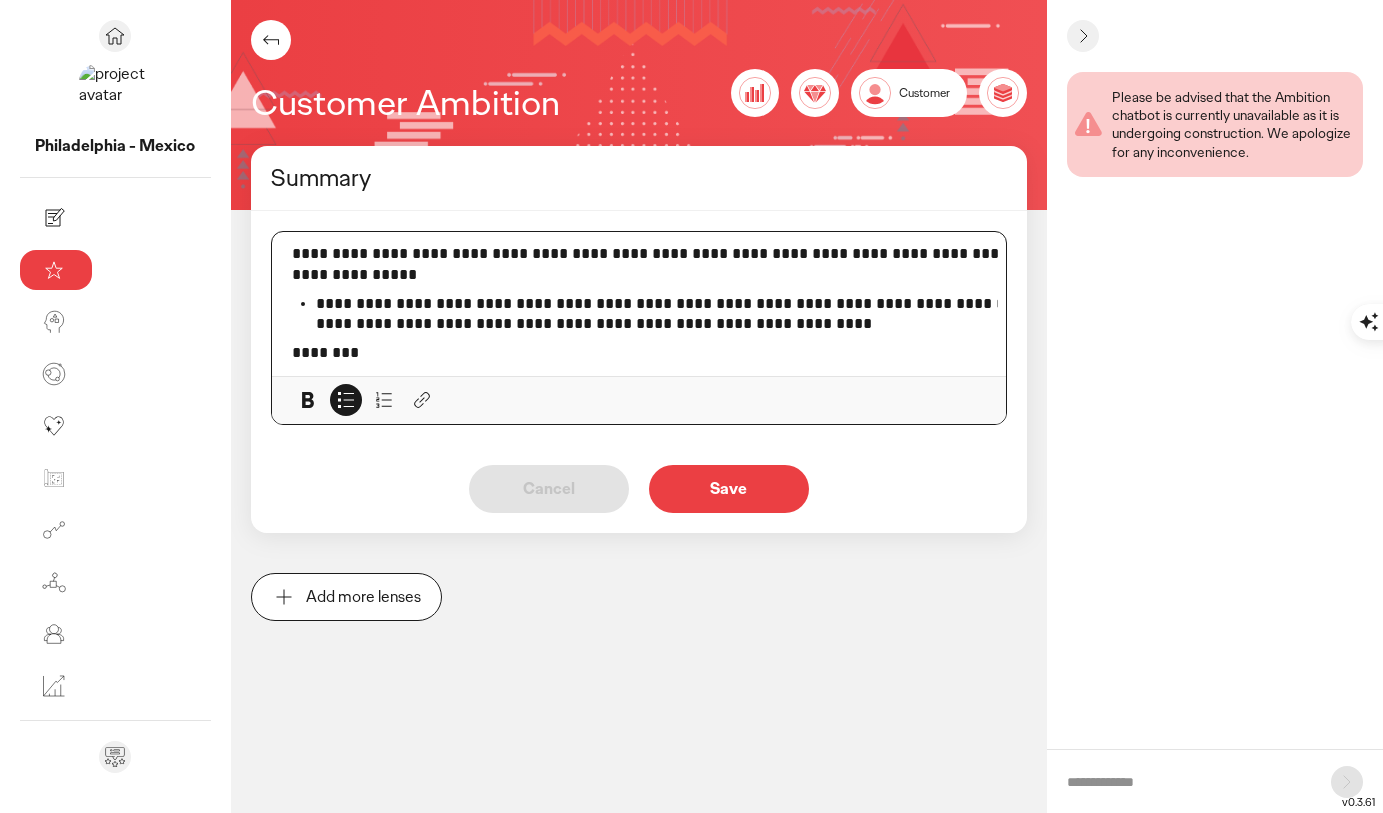 click on "**********" at bounding box center [698, 265] 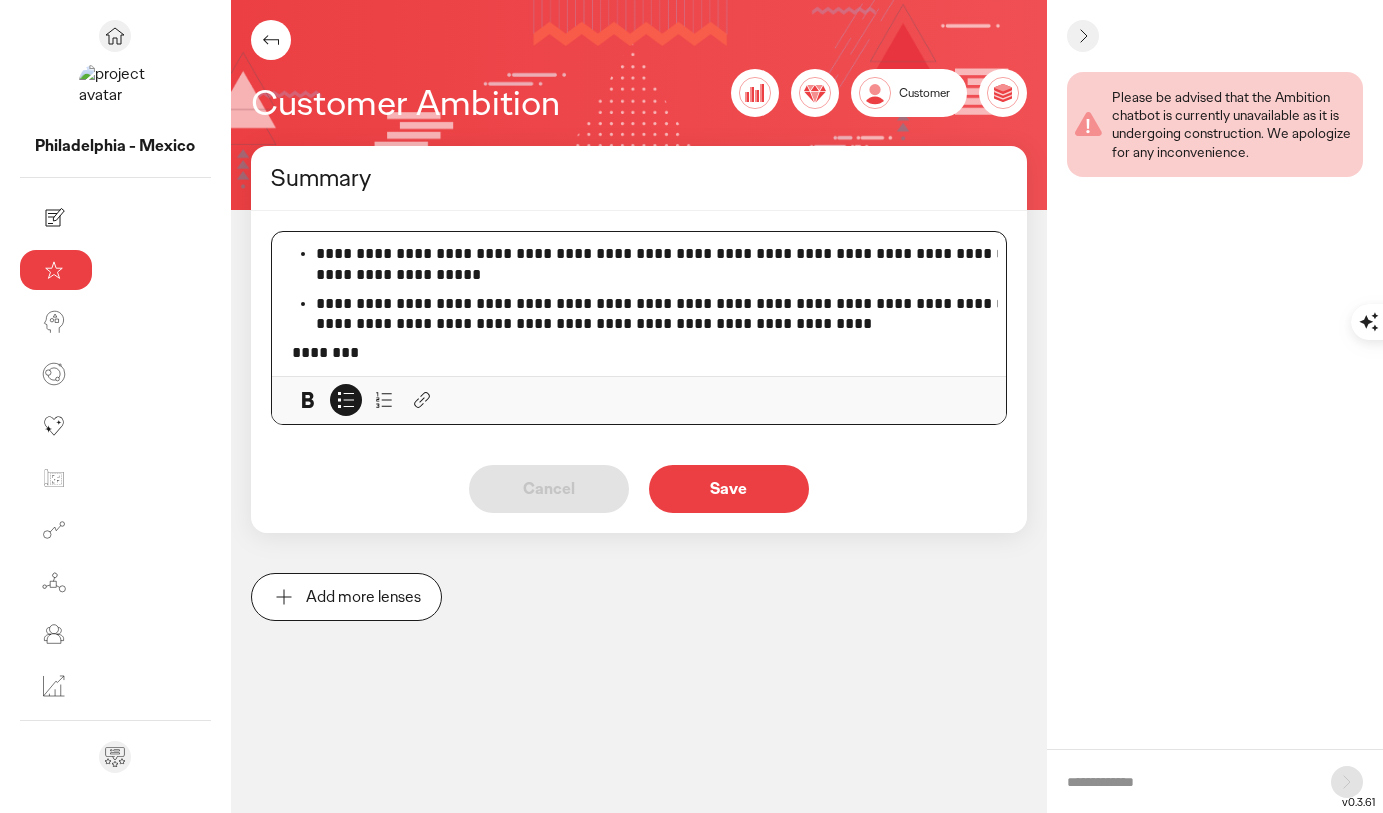 click on "**********" at bounding box center [710, 265] 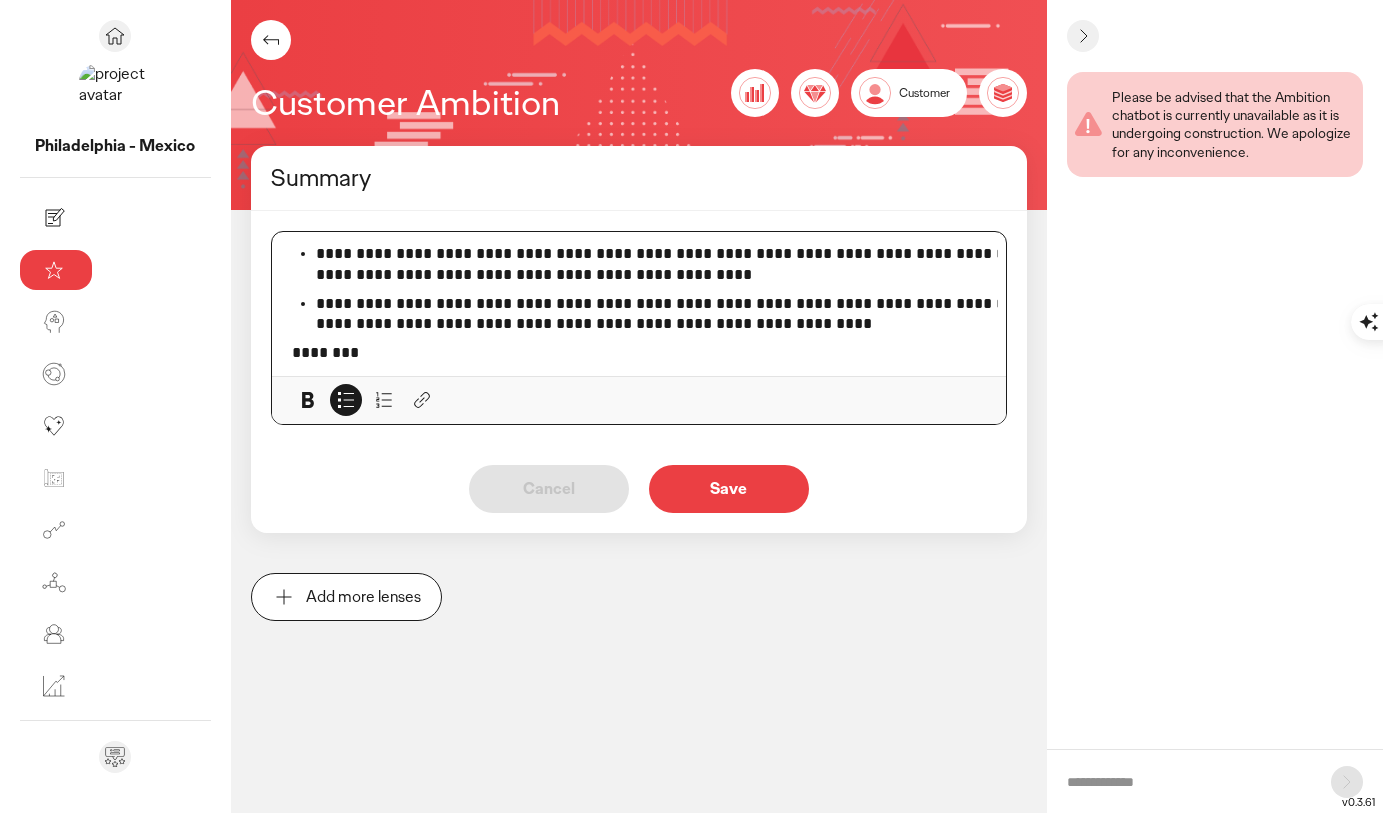 click on "********" at bounding box center (698, 353) 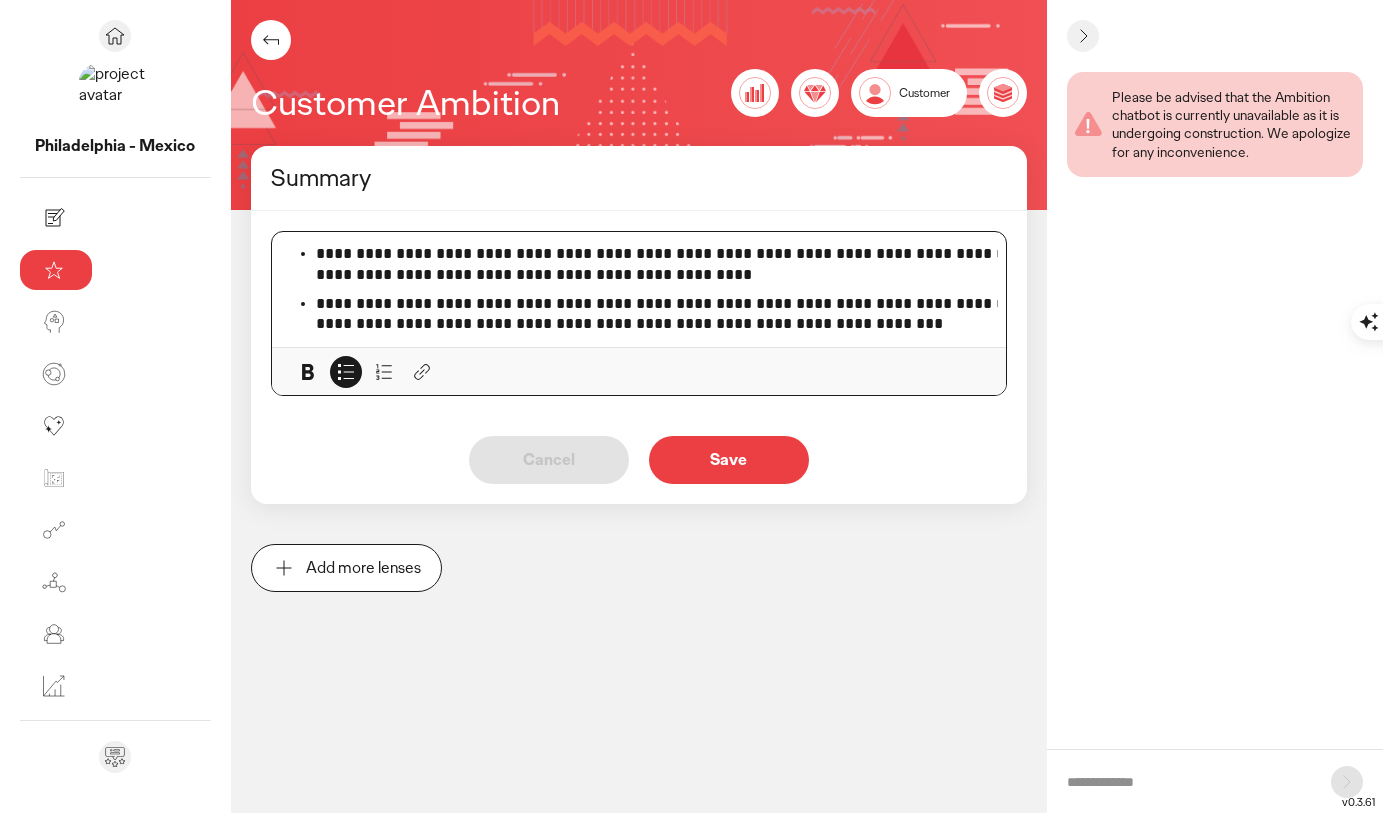 click on "**********" 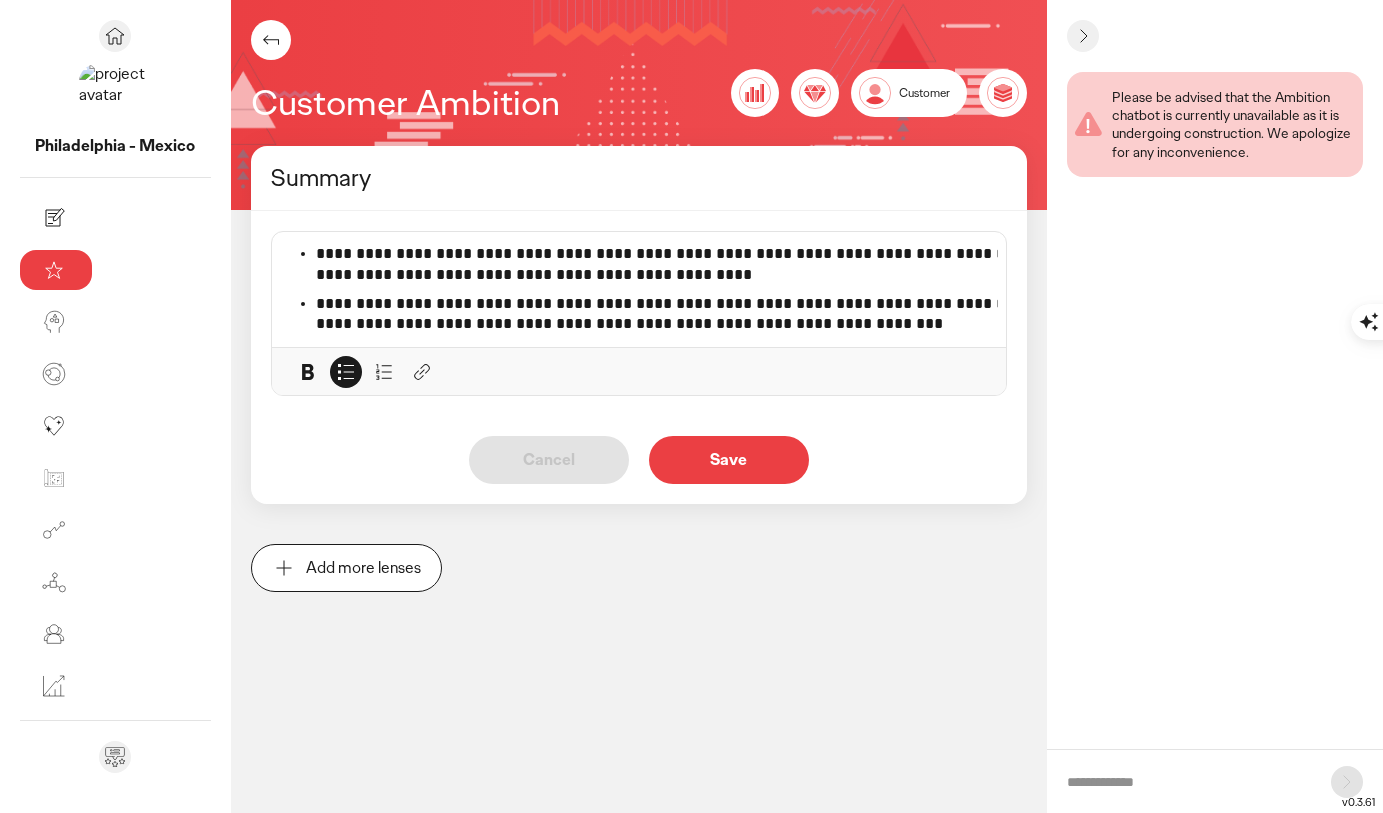 click on "Save" at bounding box center [729, 460] 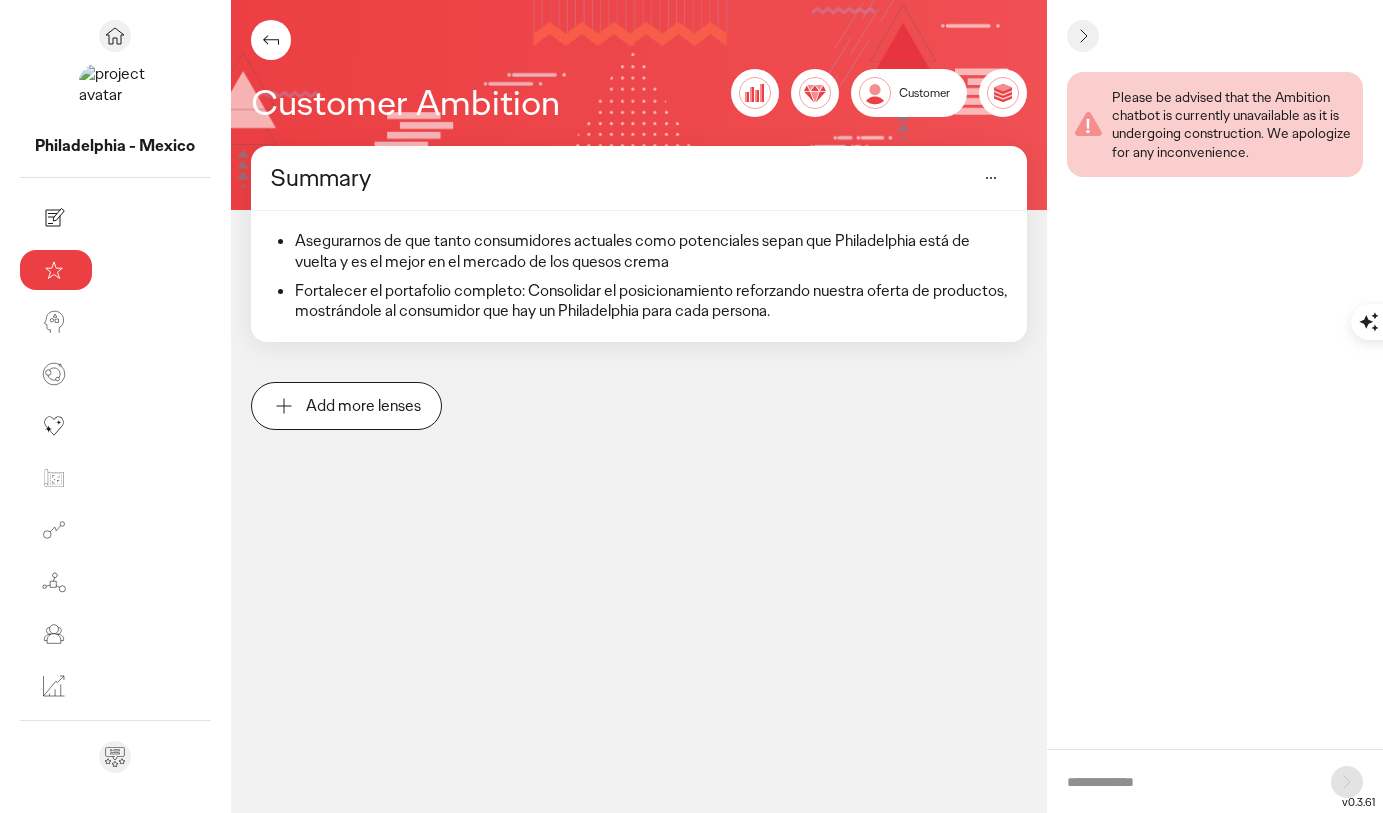 click on "Add more lenses" at bounding box center (346, 406) 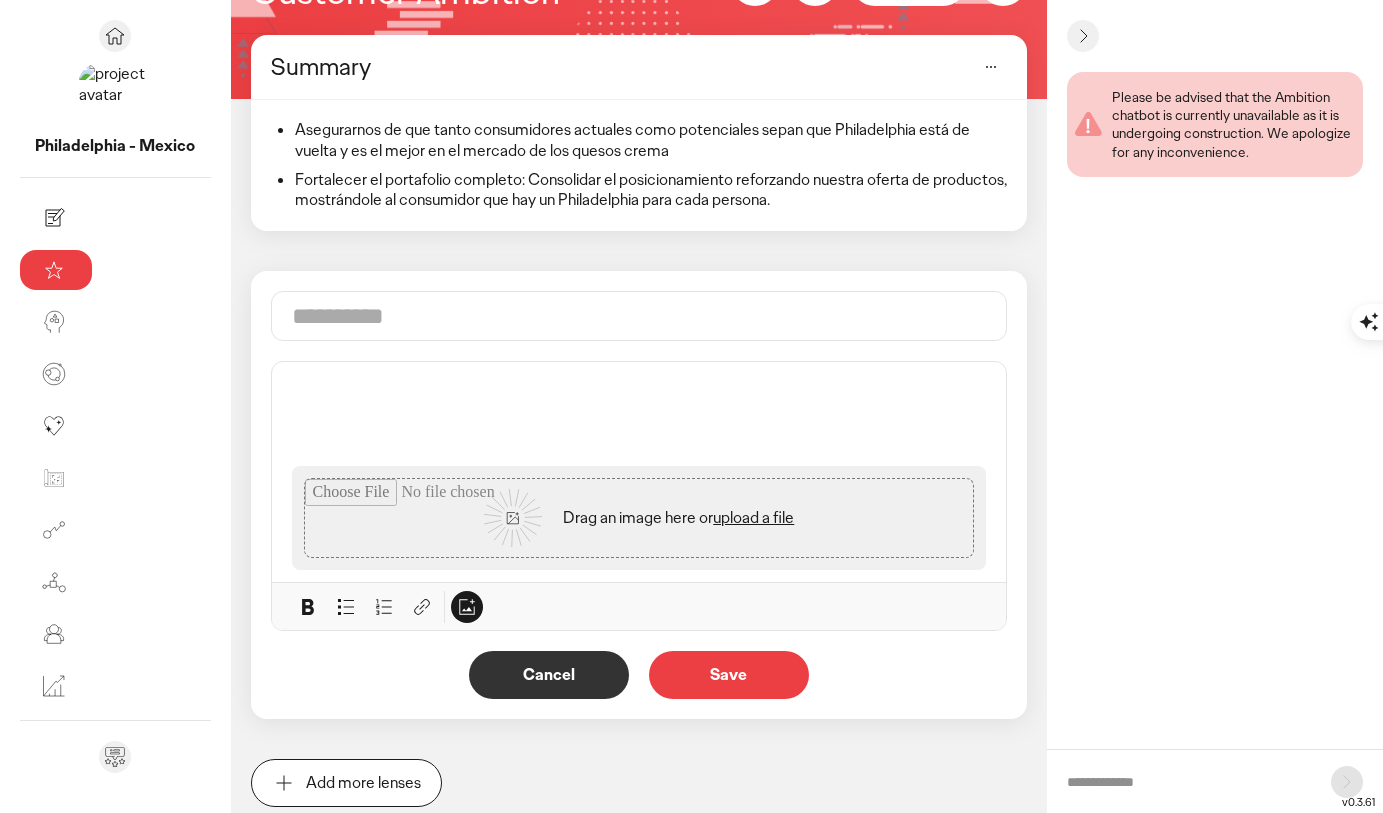 type 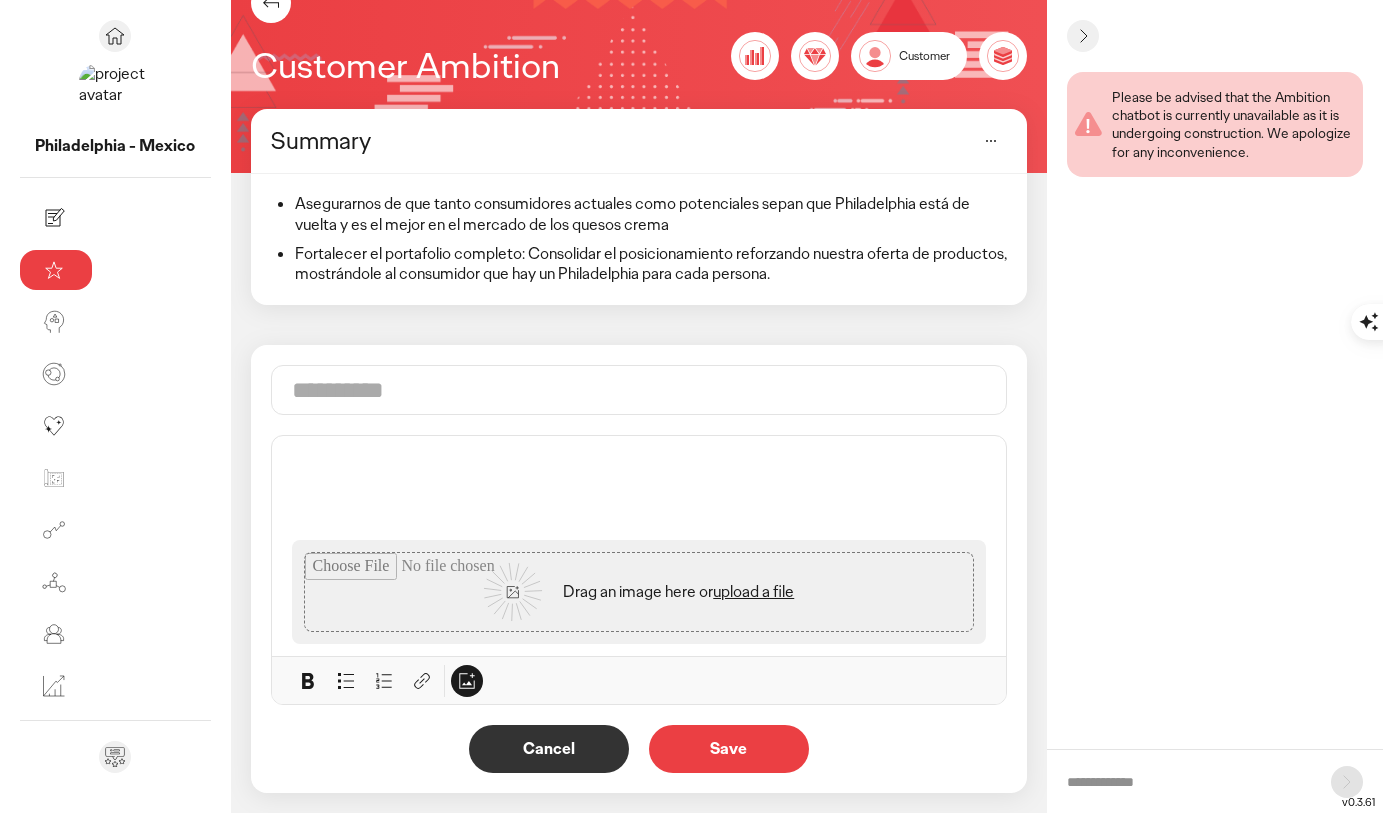 scroll, scrollTop: 30, scrollLeft: 0, axis: vertical 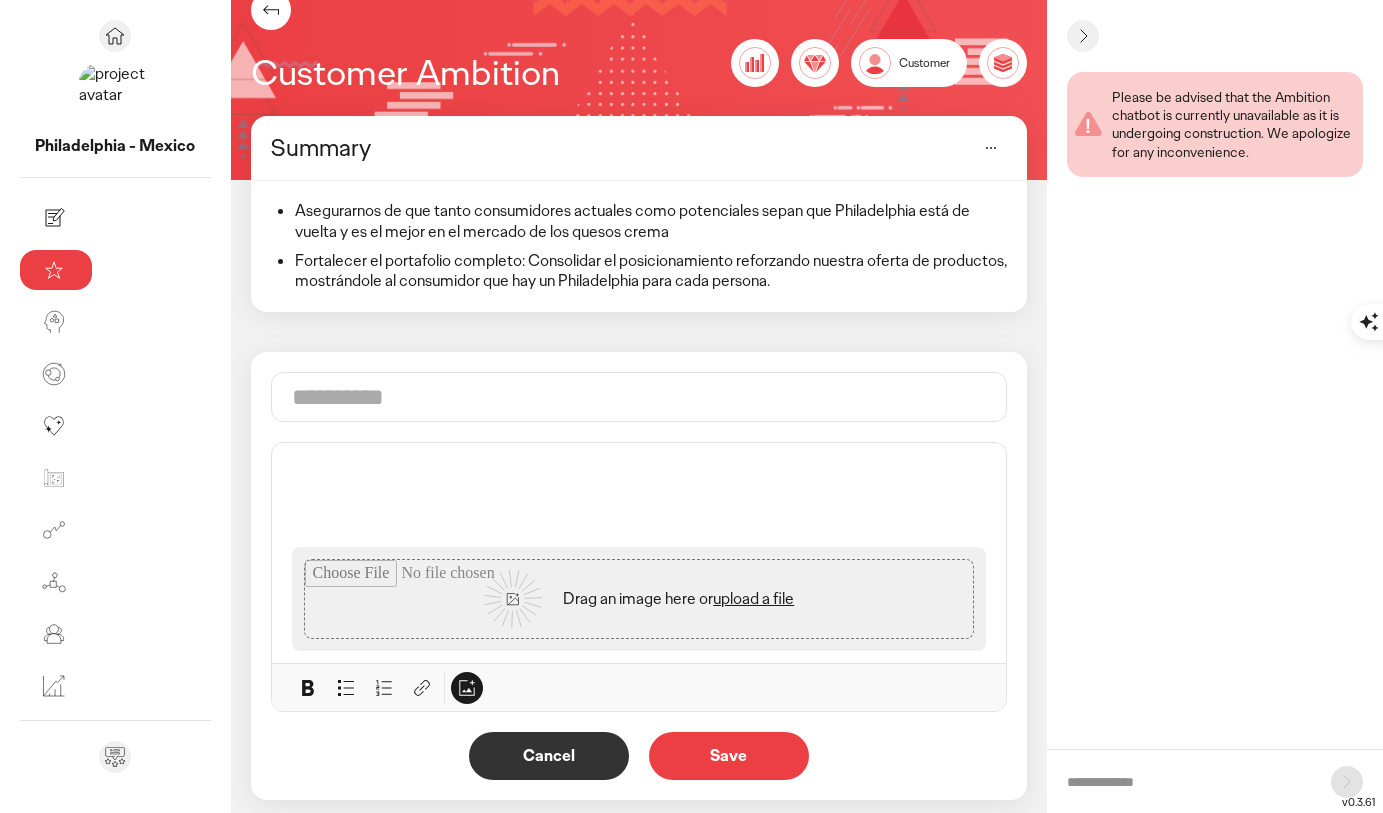 click at bounding box center [639, 465] 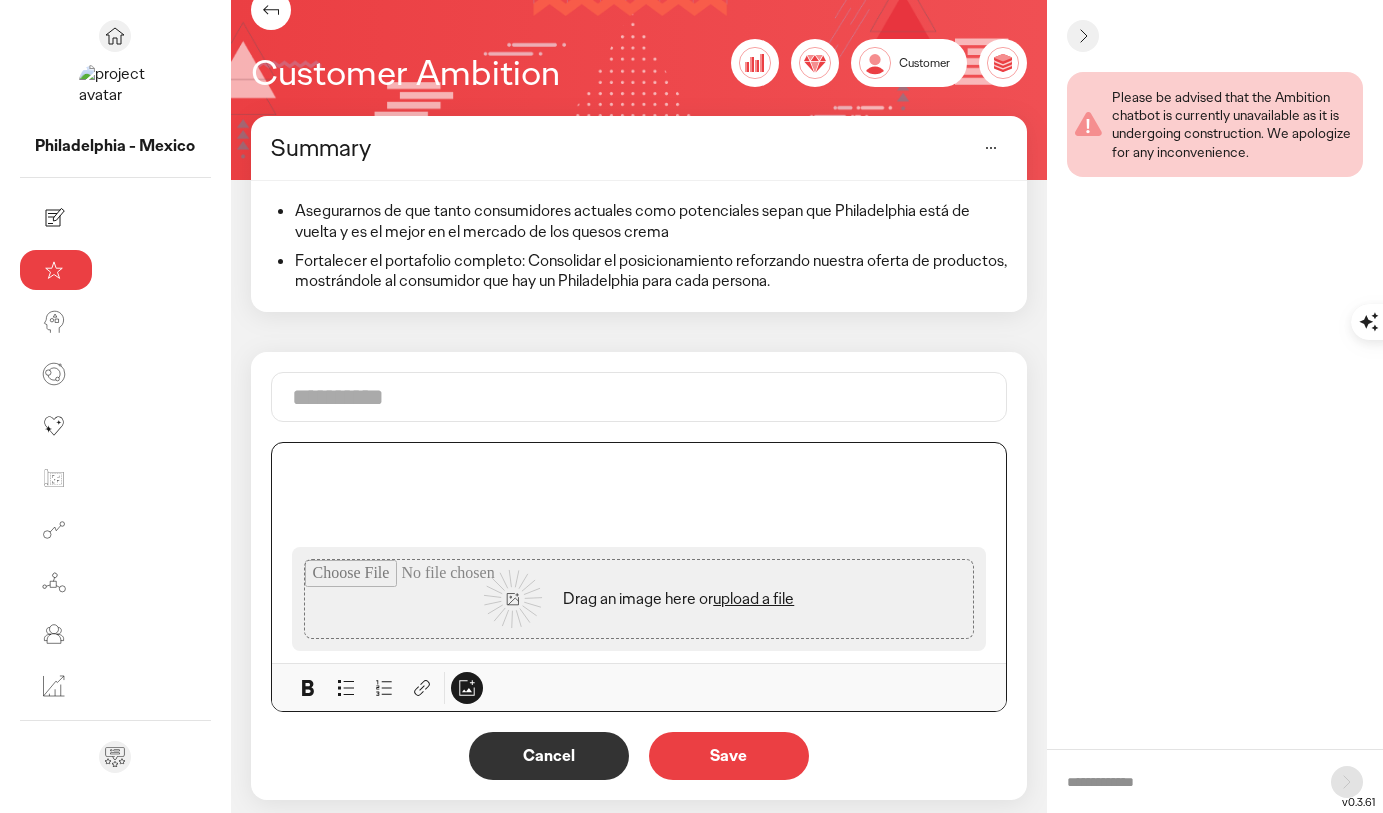 click at bounding box center [639, 465] 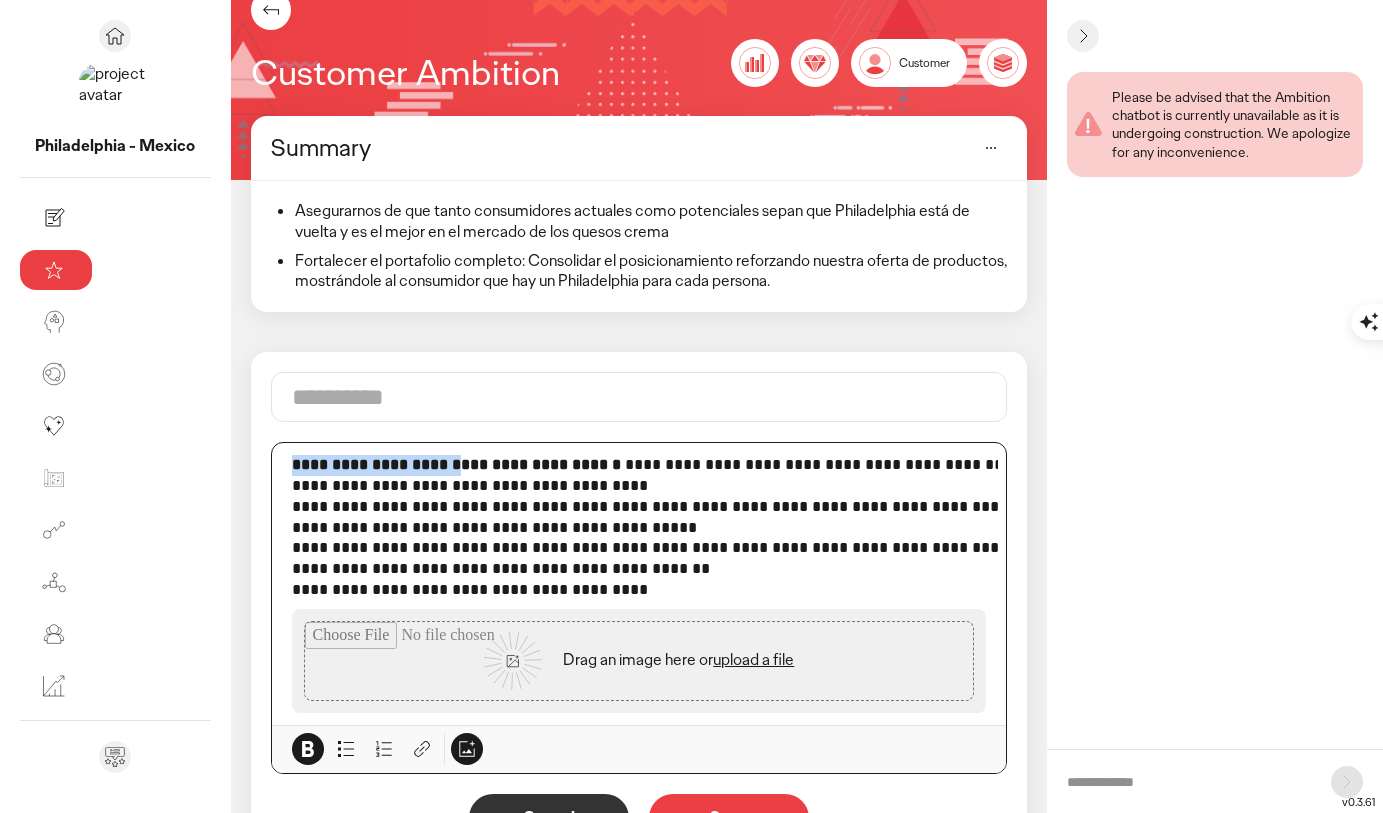 drag, startPoint x: 354, startPoint y: 468, endPoint x: 164, endPoint y: 458, distance: 190.26297 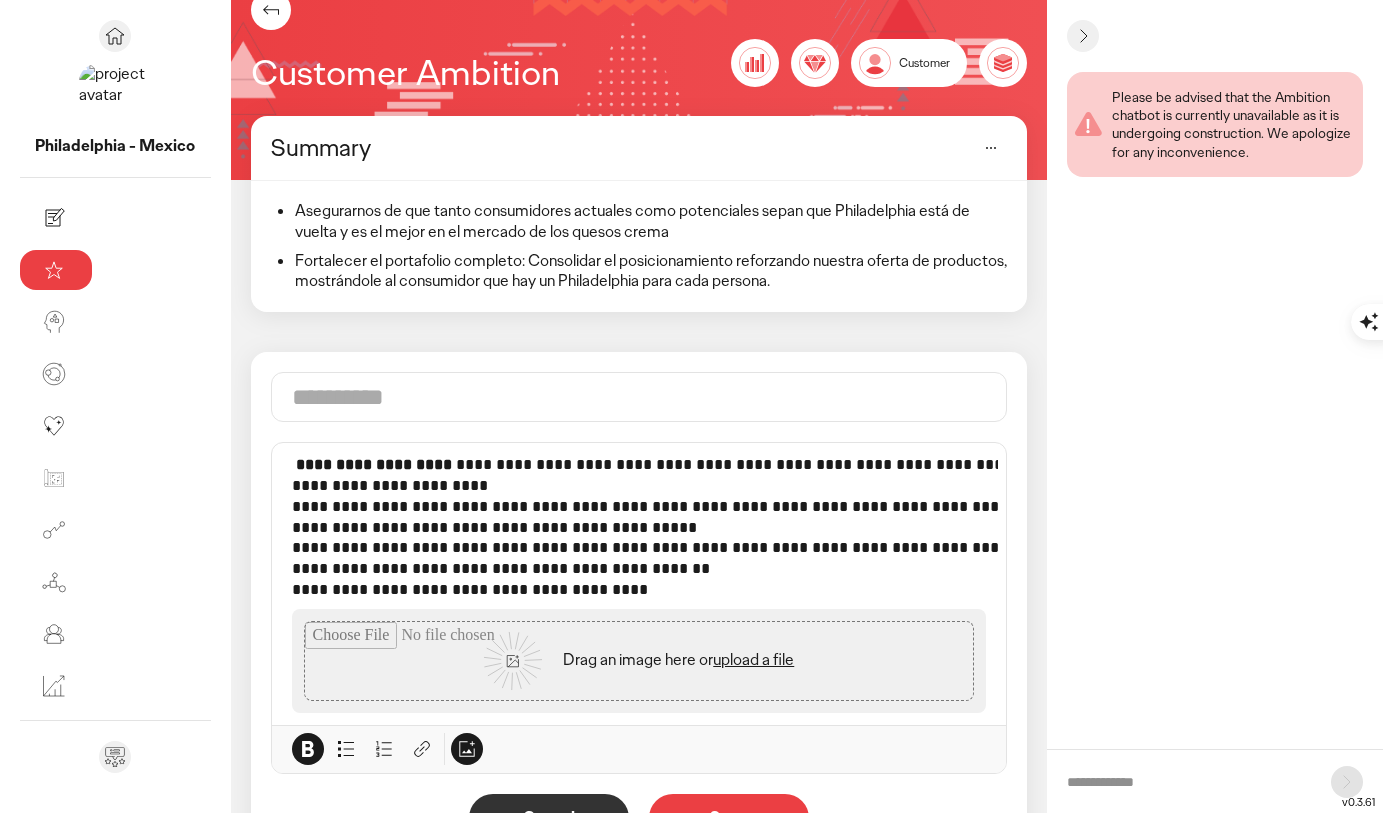 click at bounding box center [639, 397] 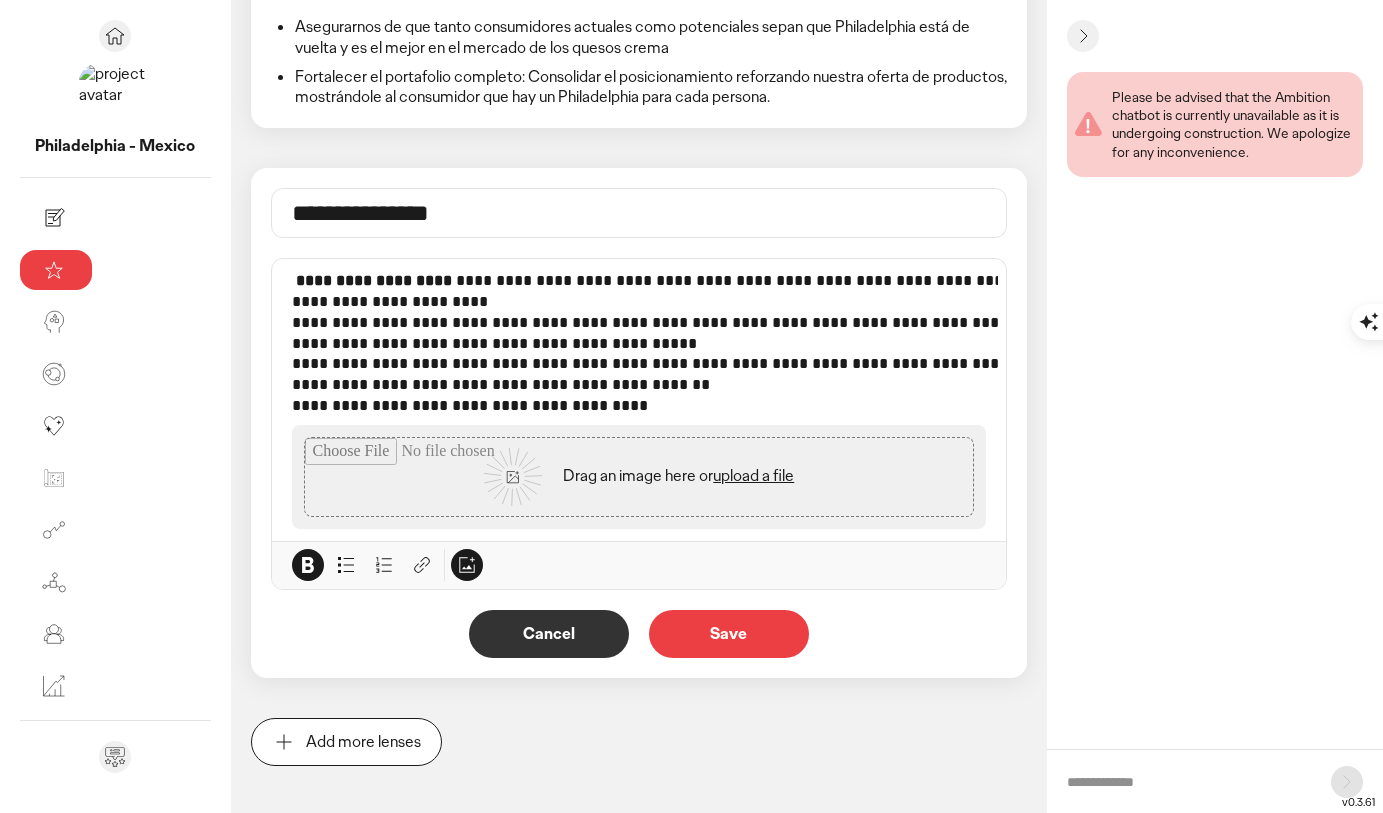 scroll, scrollTop: 247, scrollLeft: 0, axis: vertical 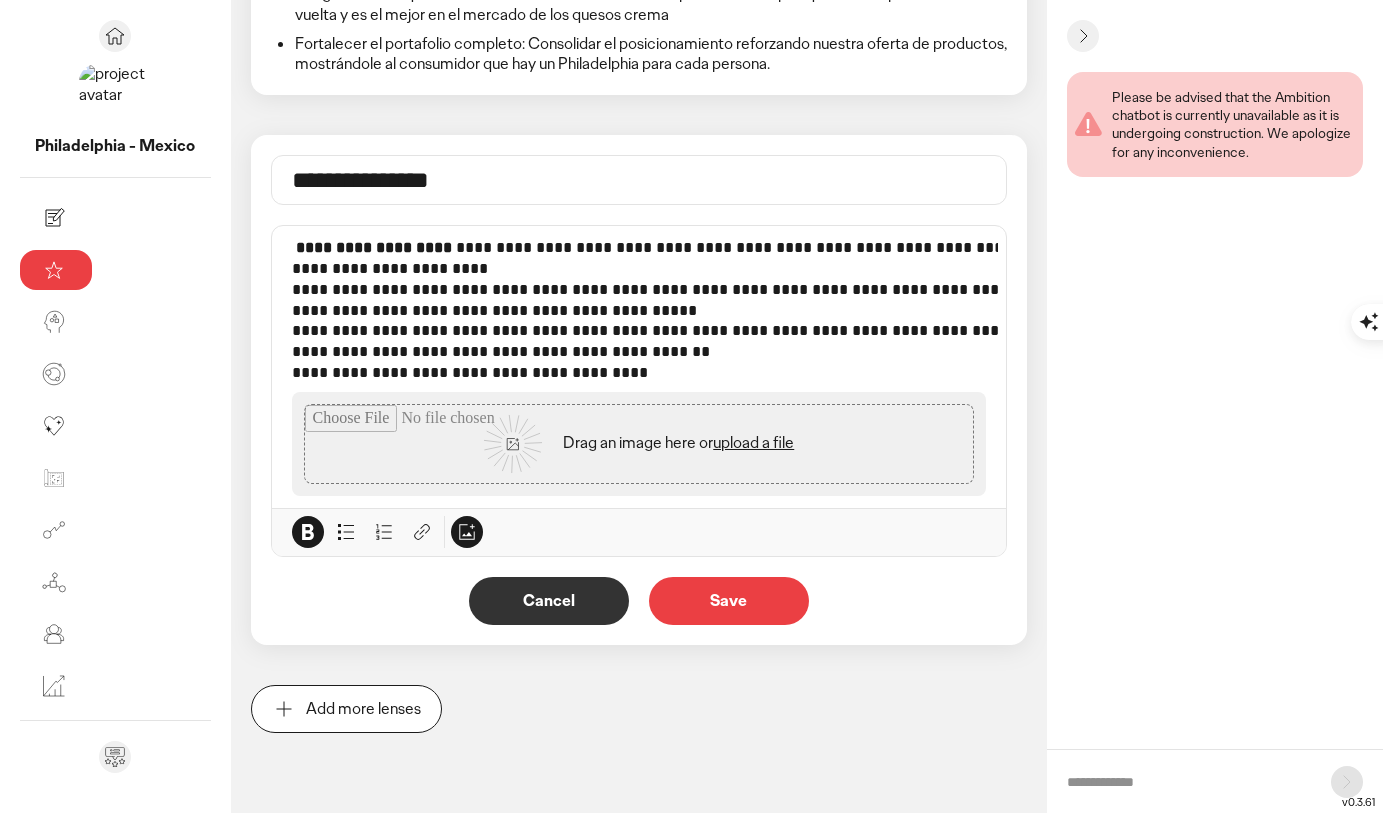 type on "**********" 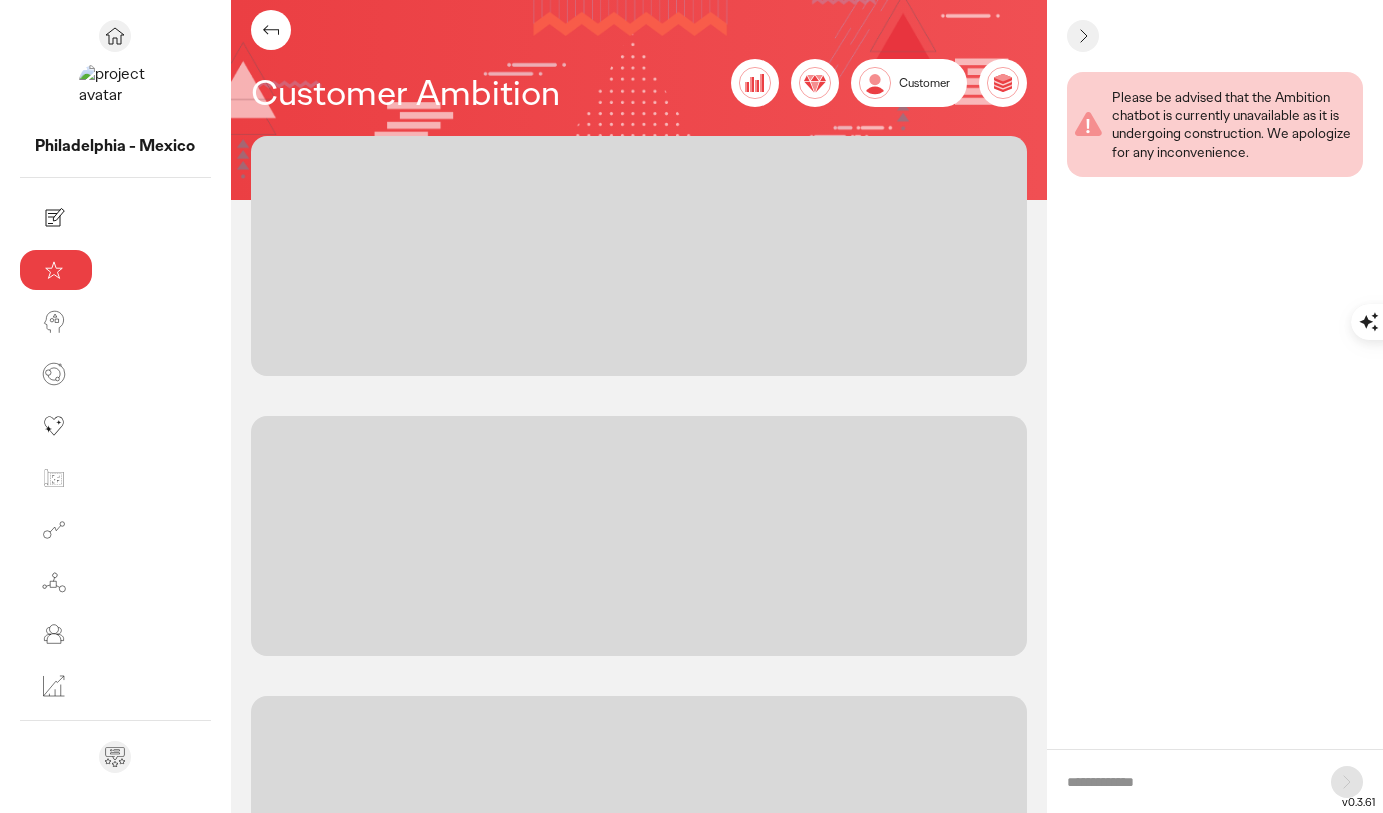 scroll, scrollTop: 0, scrollLeft: 0, axis: both 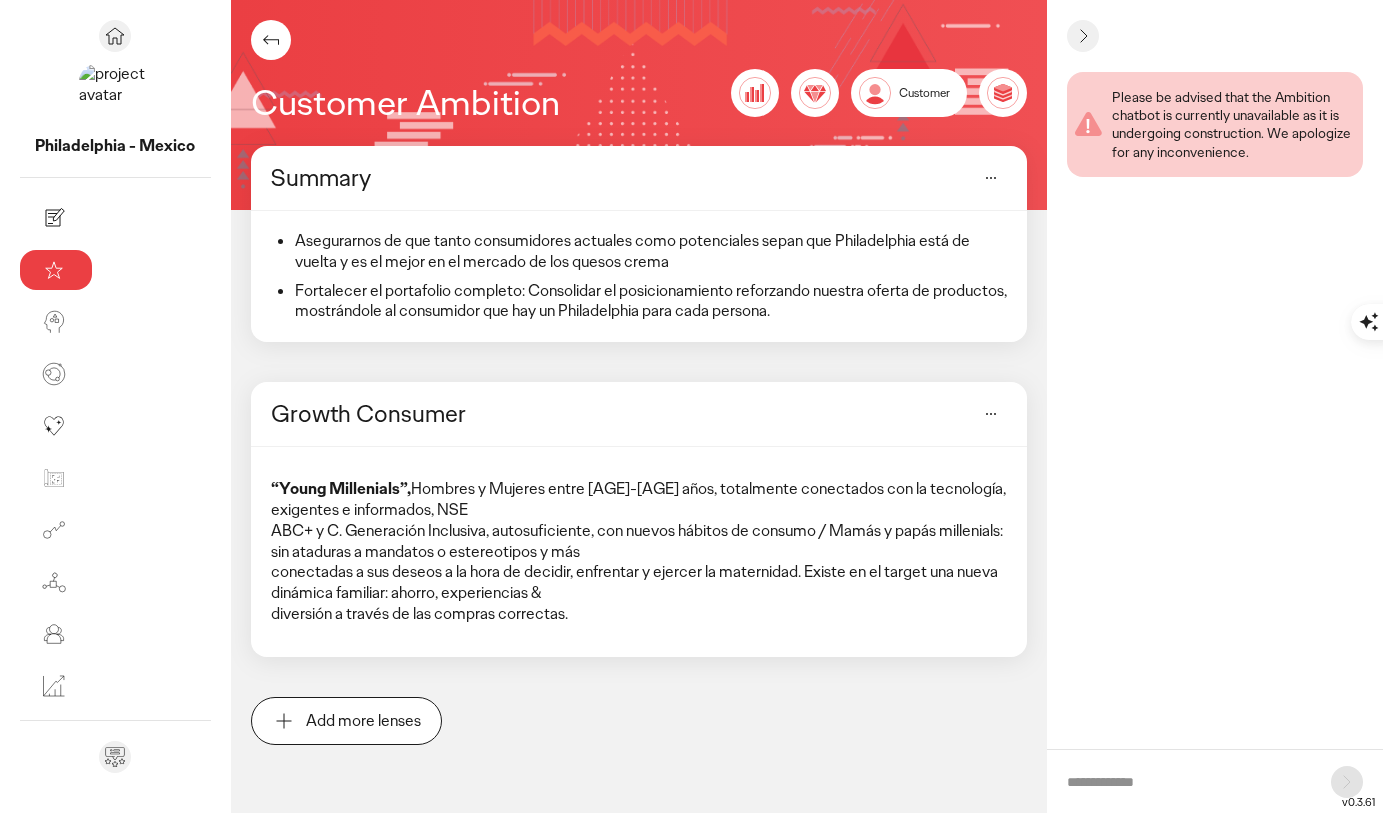 click 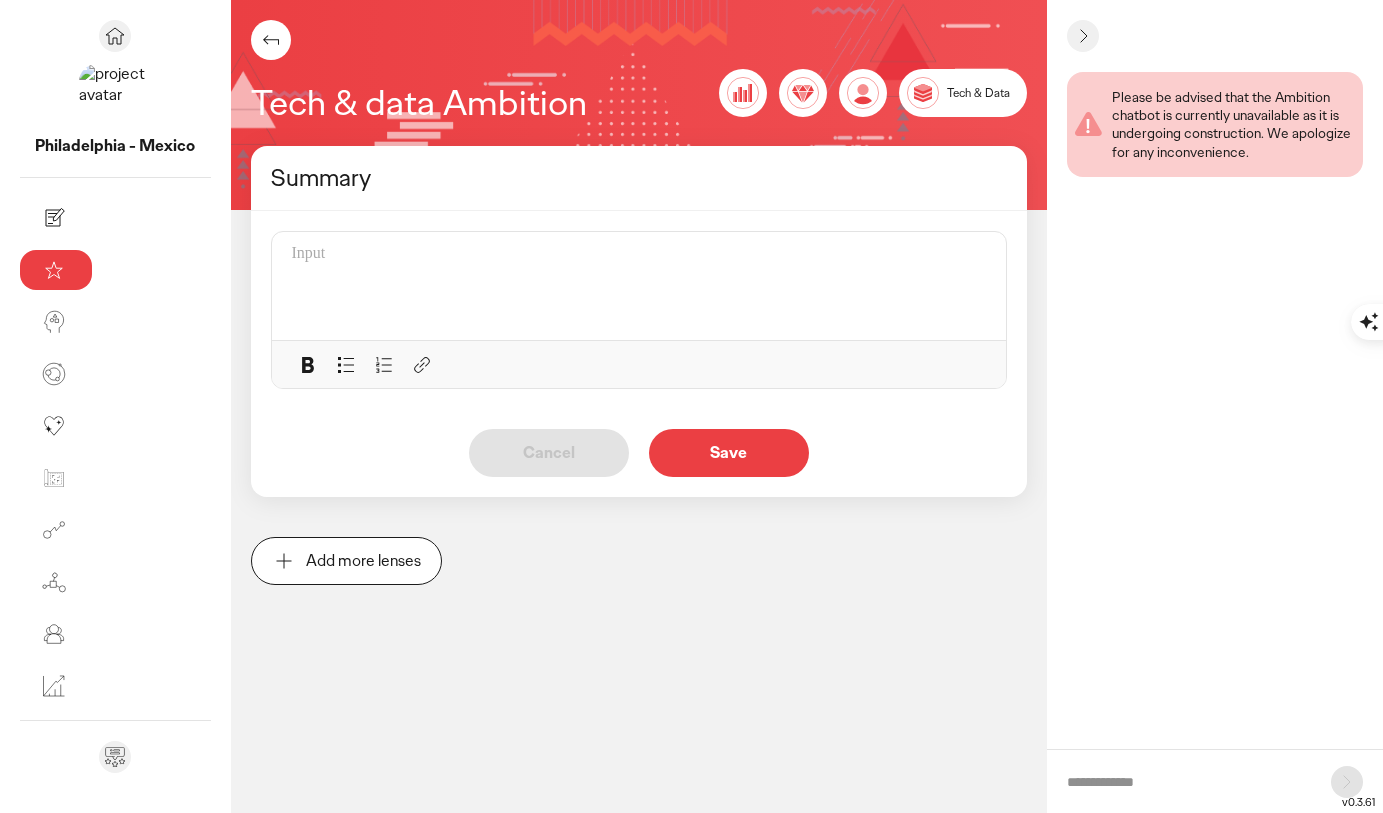 click on "Save" at bounding box center (729, 453) 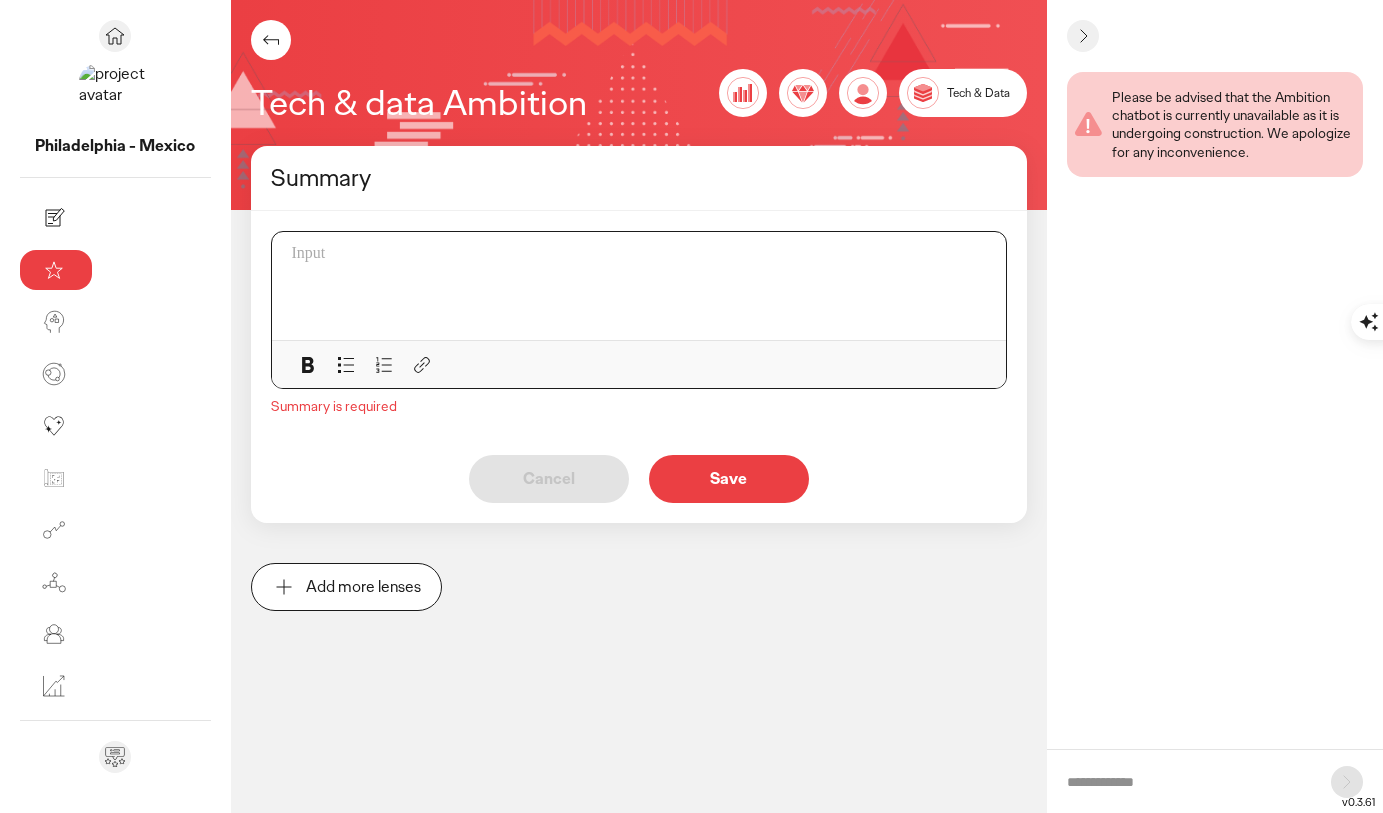 click at bounding box center (639, 254) 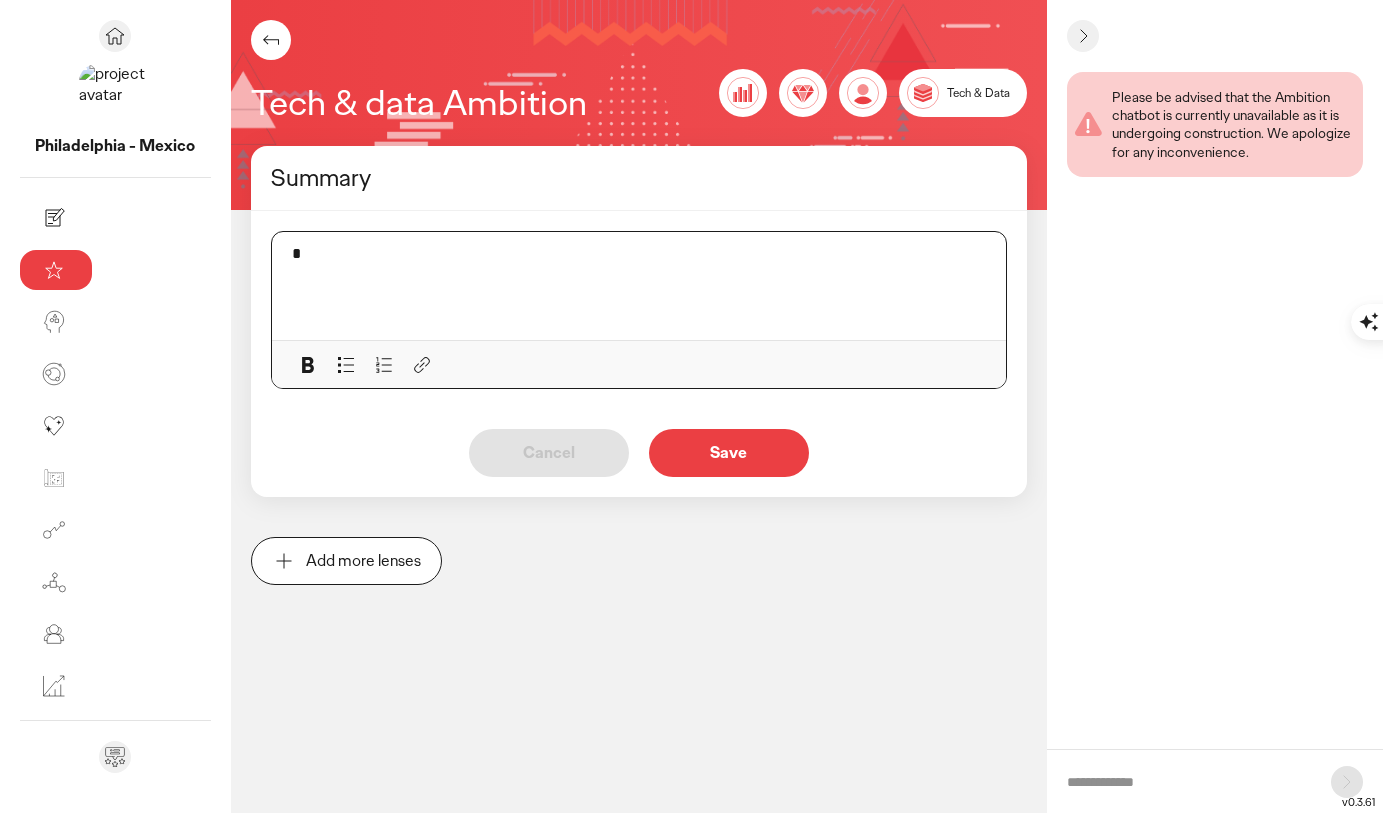 type 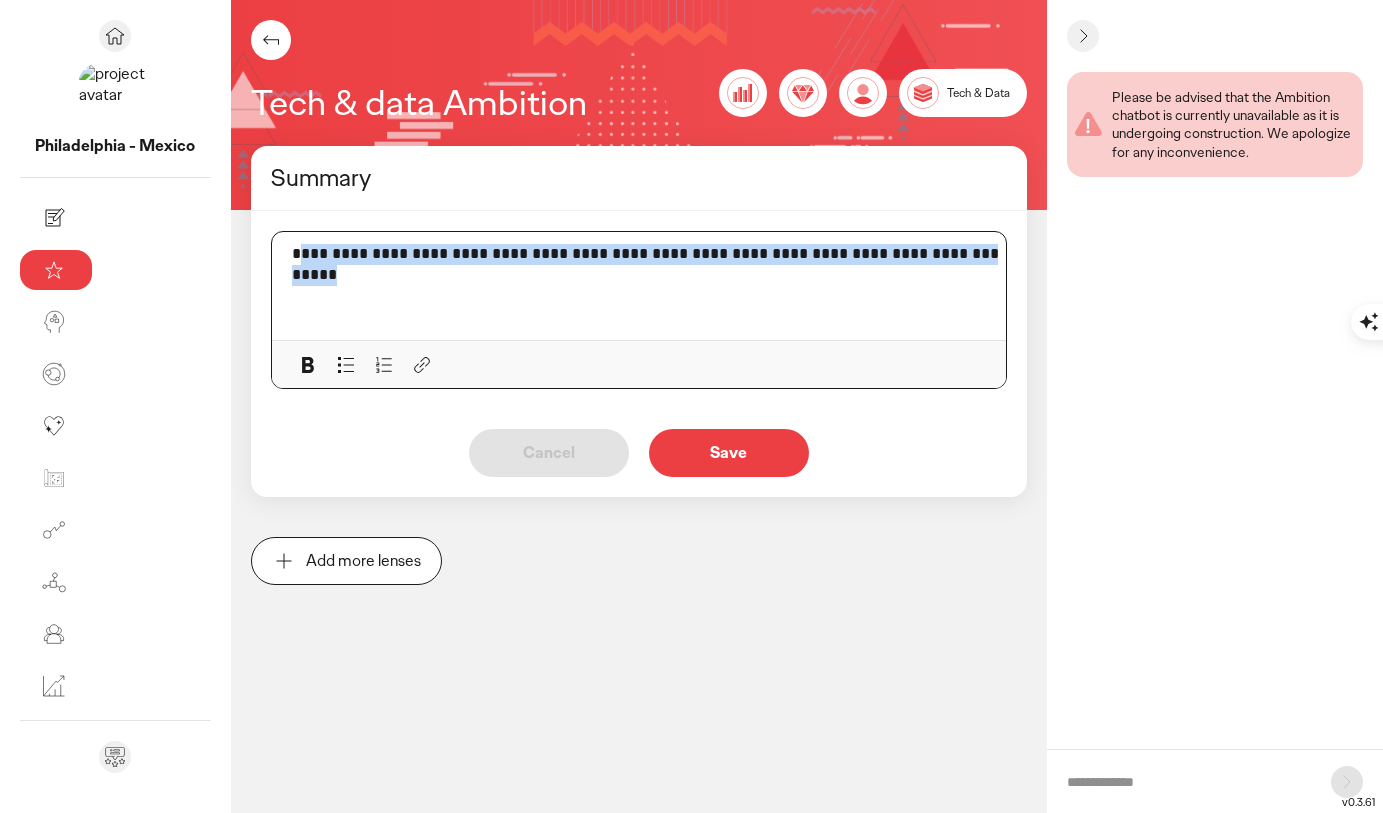 click on "**********" at bounding box center (698, 265) 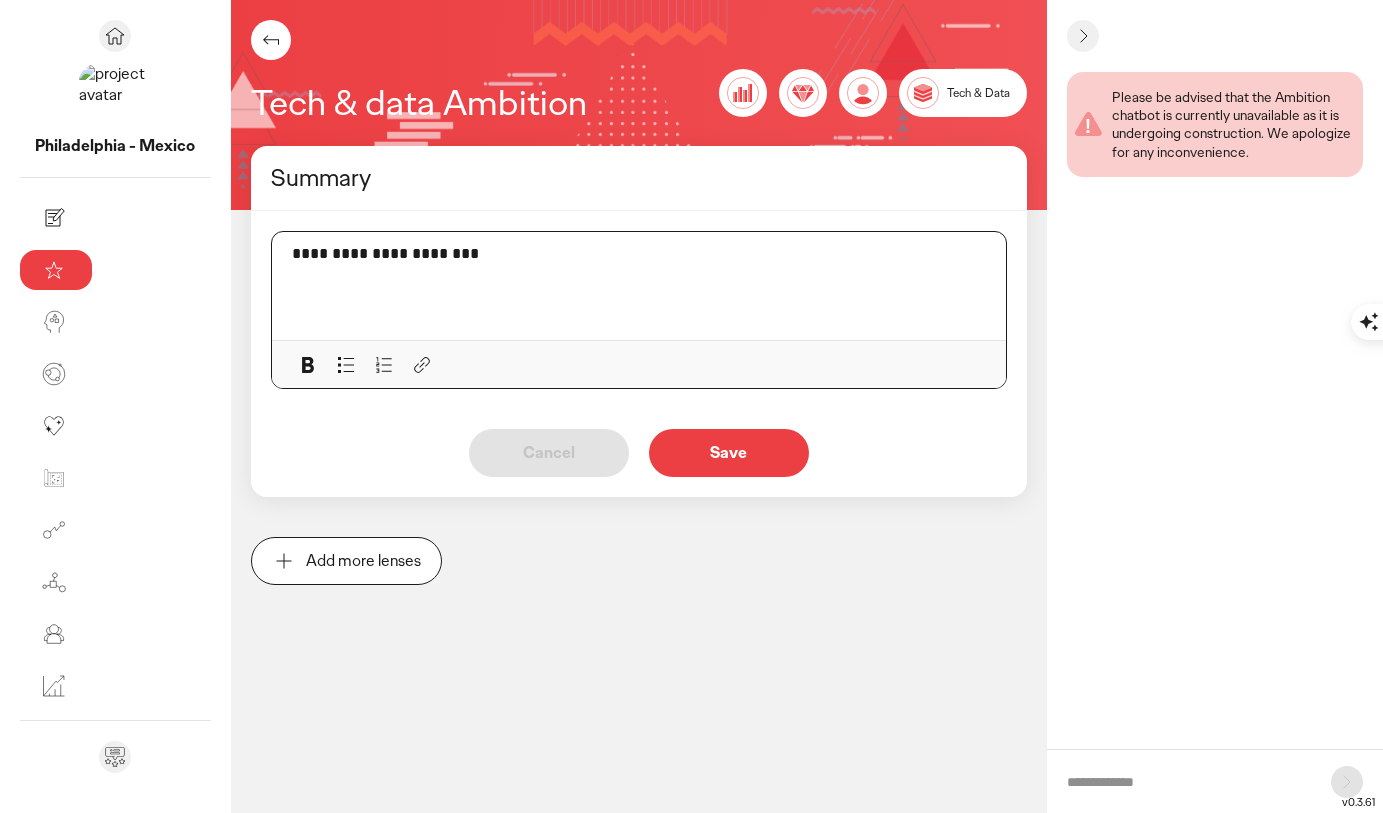 click on "**********" at bounding box center (698, 254) 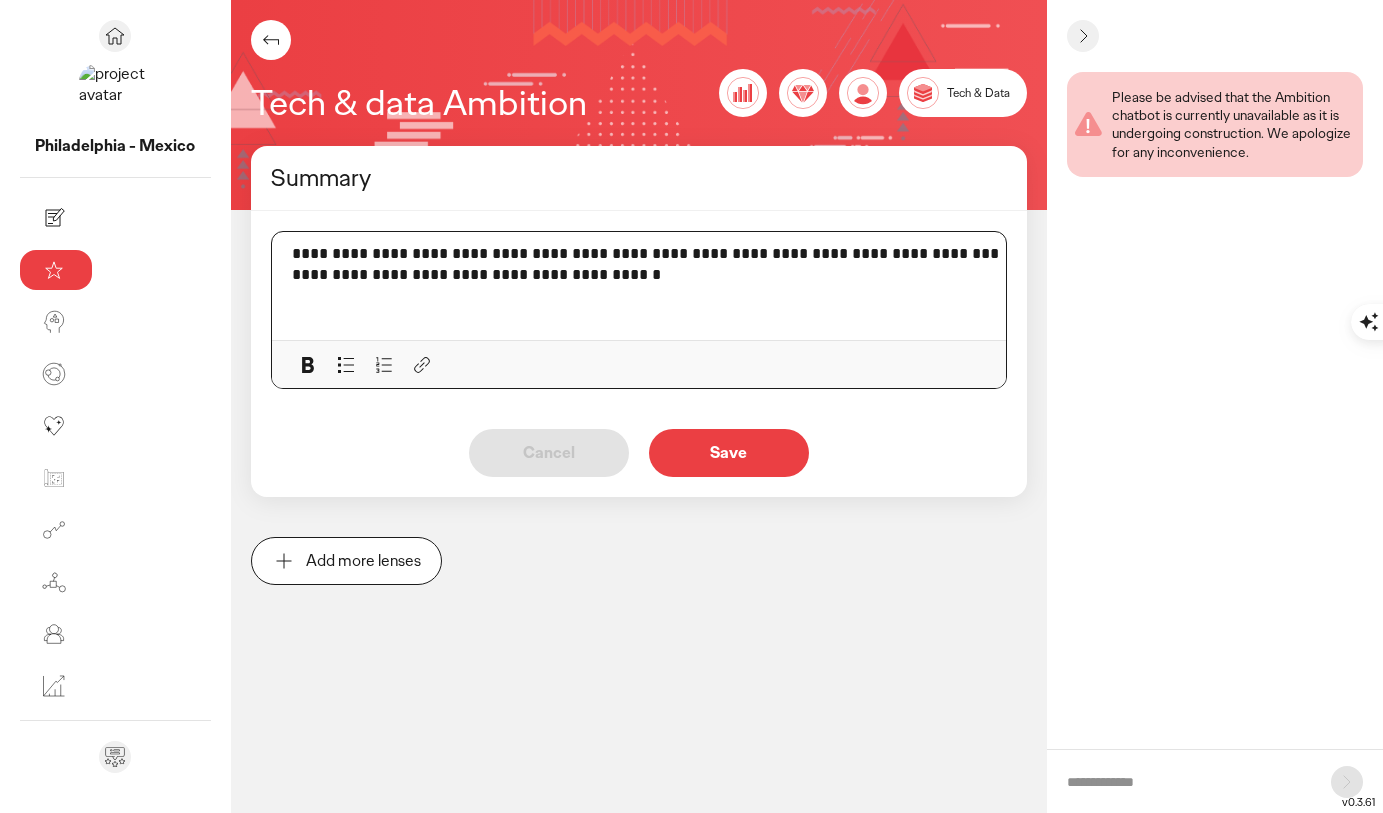 click on "**********" at bounding box center [698, 265] 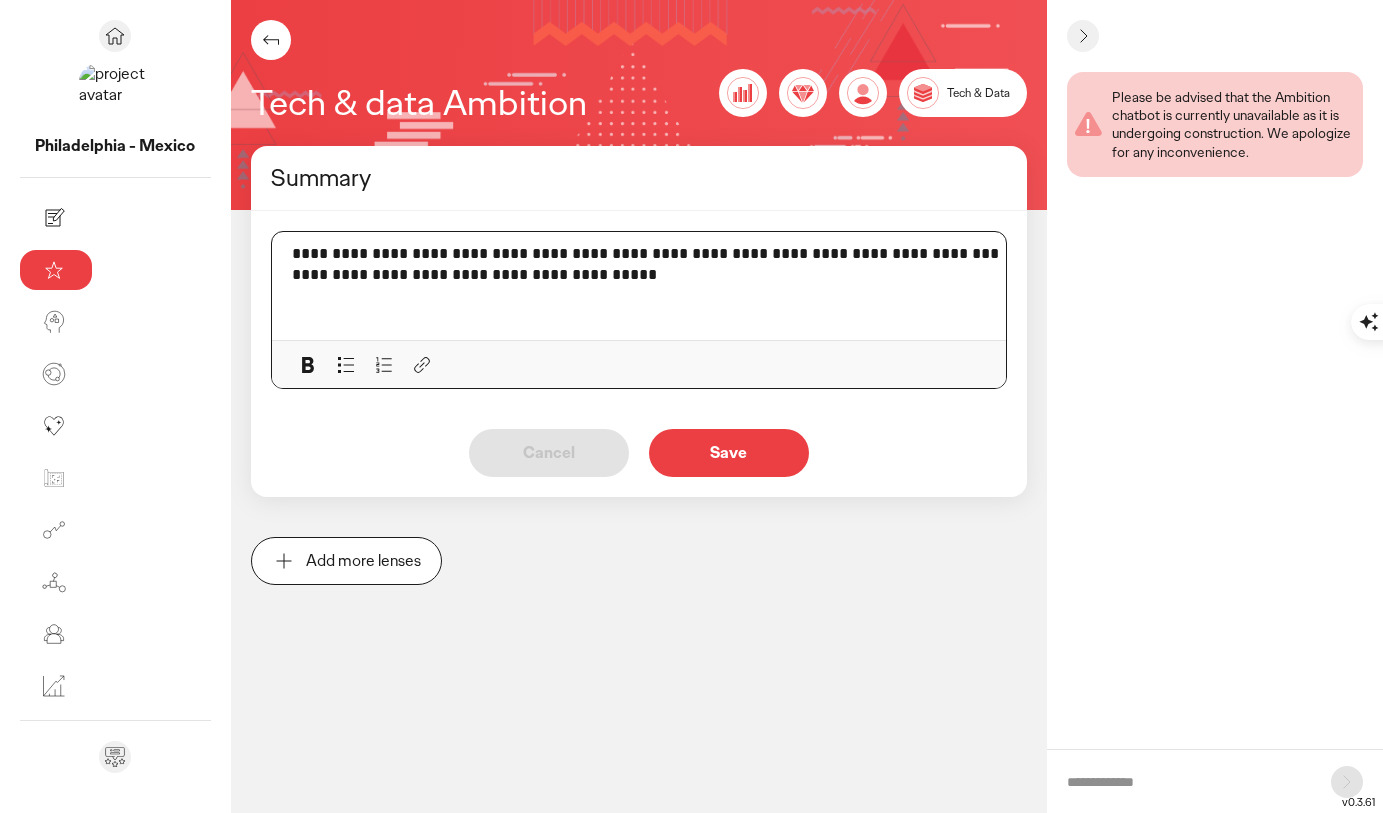click on "**********" at bounding box center [698, 265] 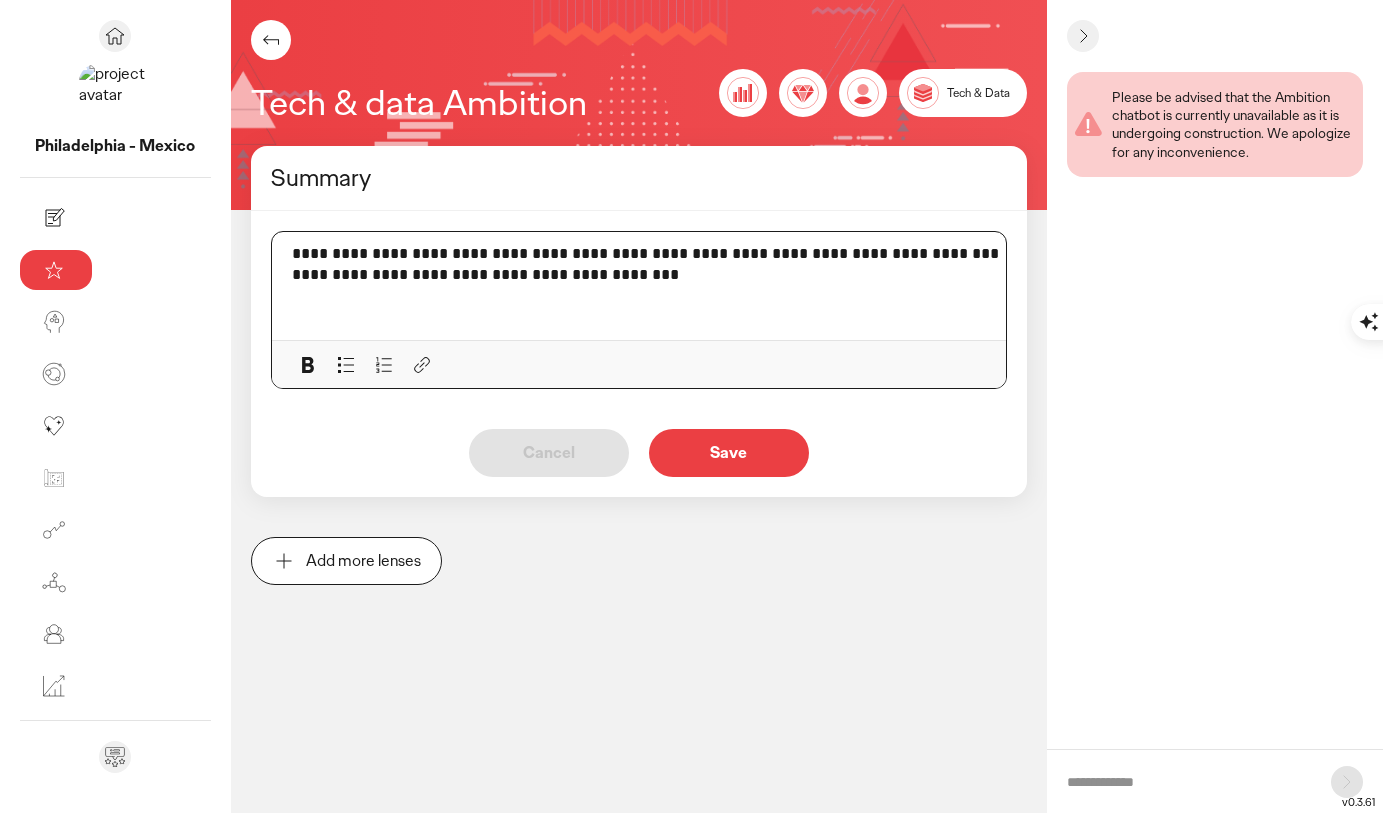 click on "**********" at bounding box center [645, 286] 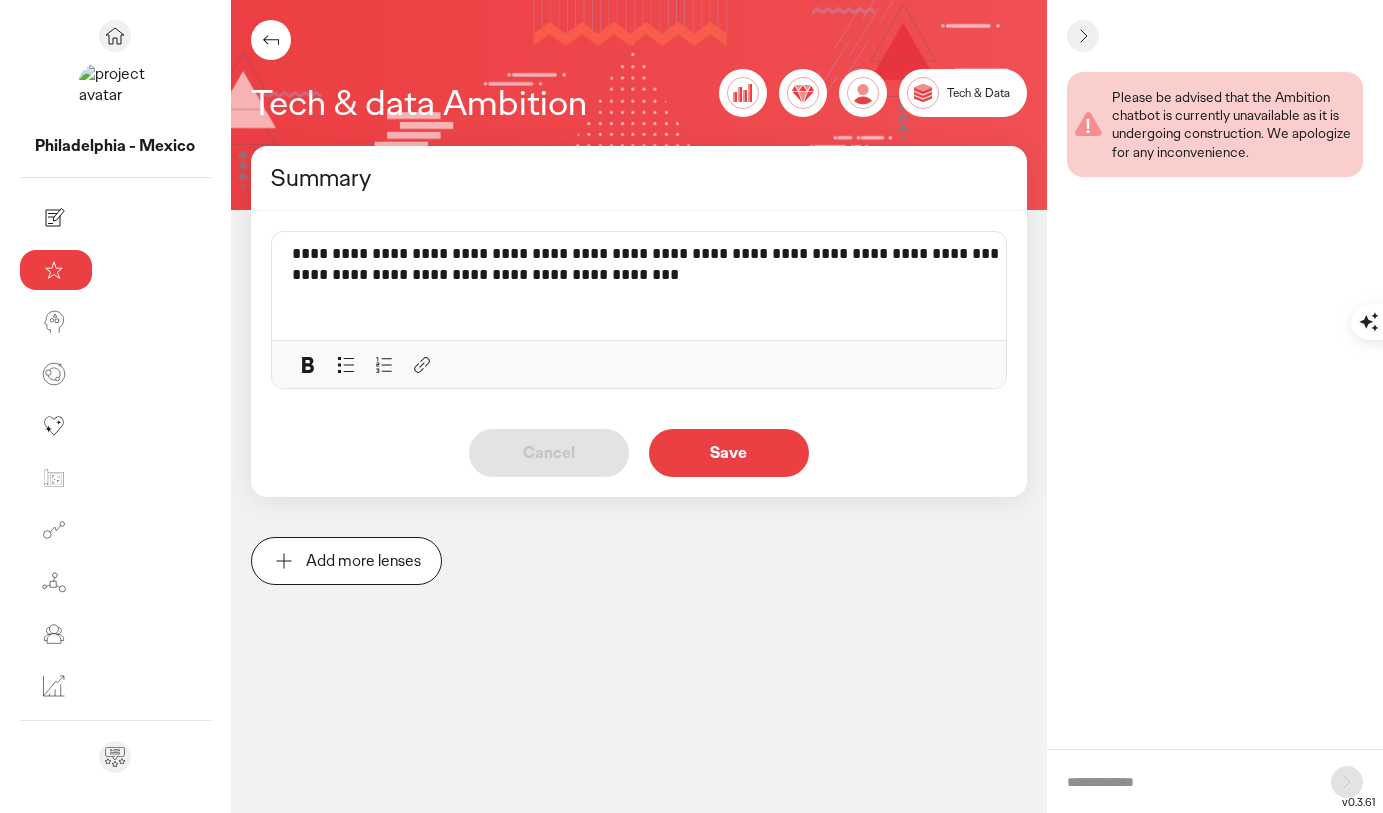 click on "Save" at bounding box center [729, 453] 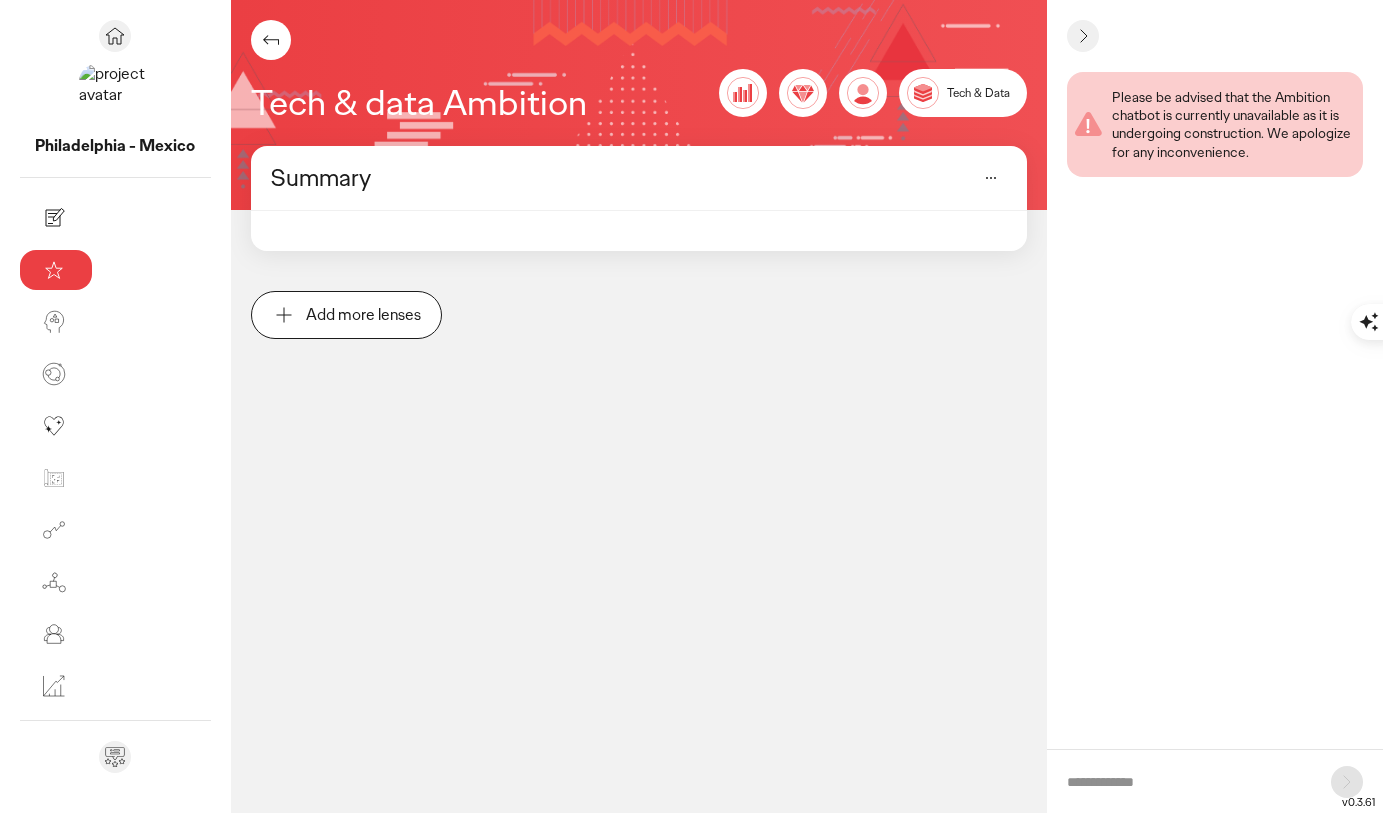 click 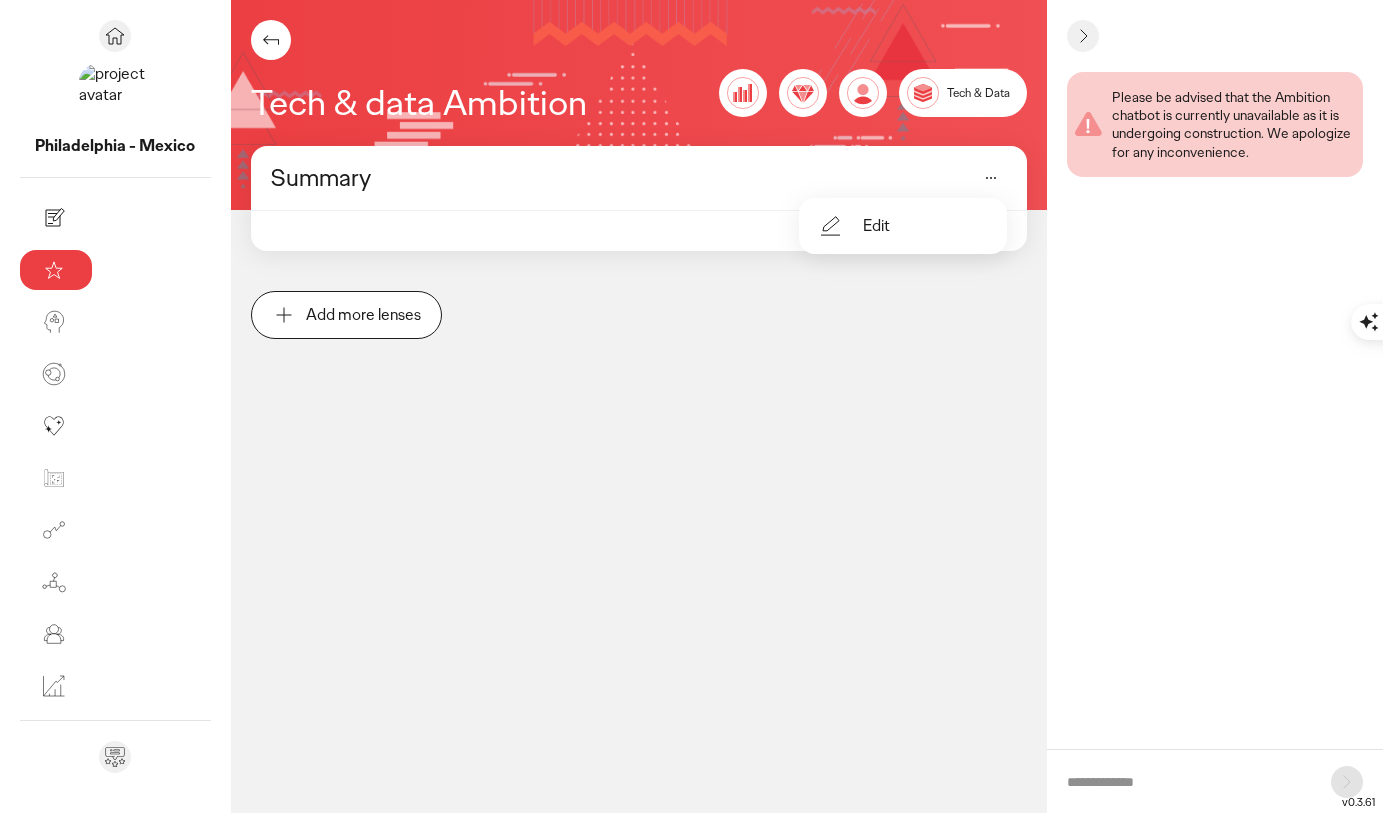 click 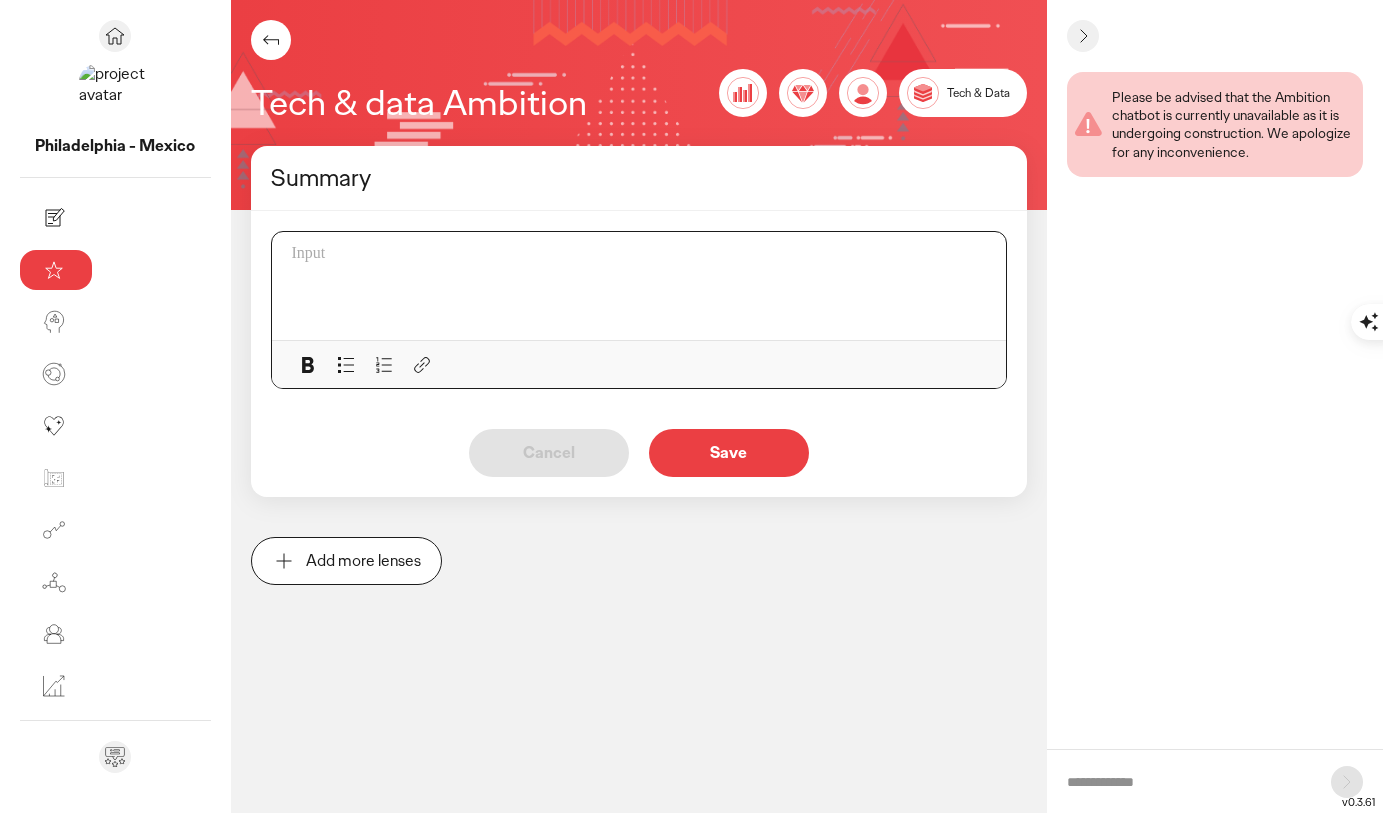 click at bounding box center [645, 286] 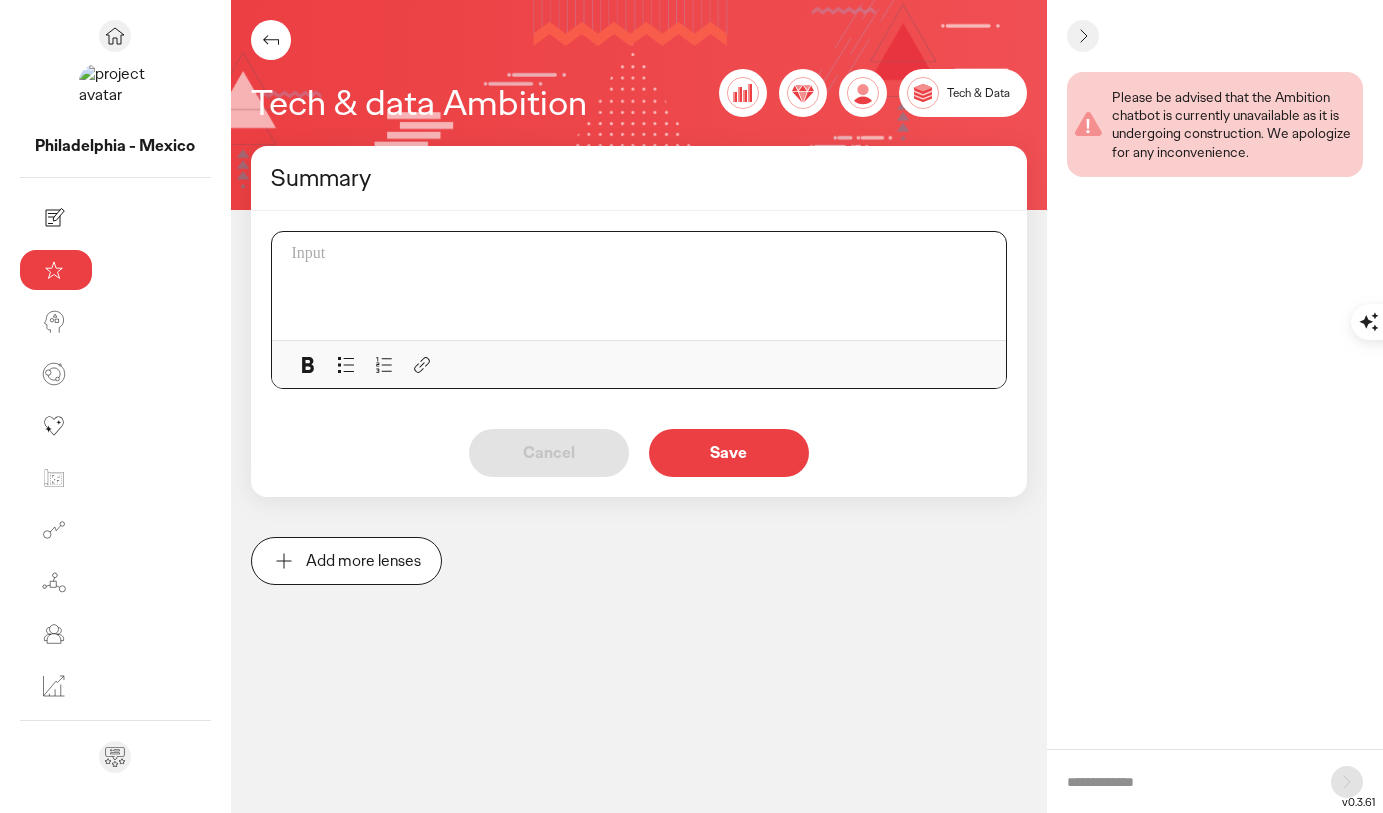 type 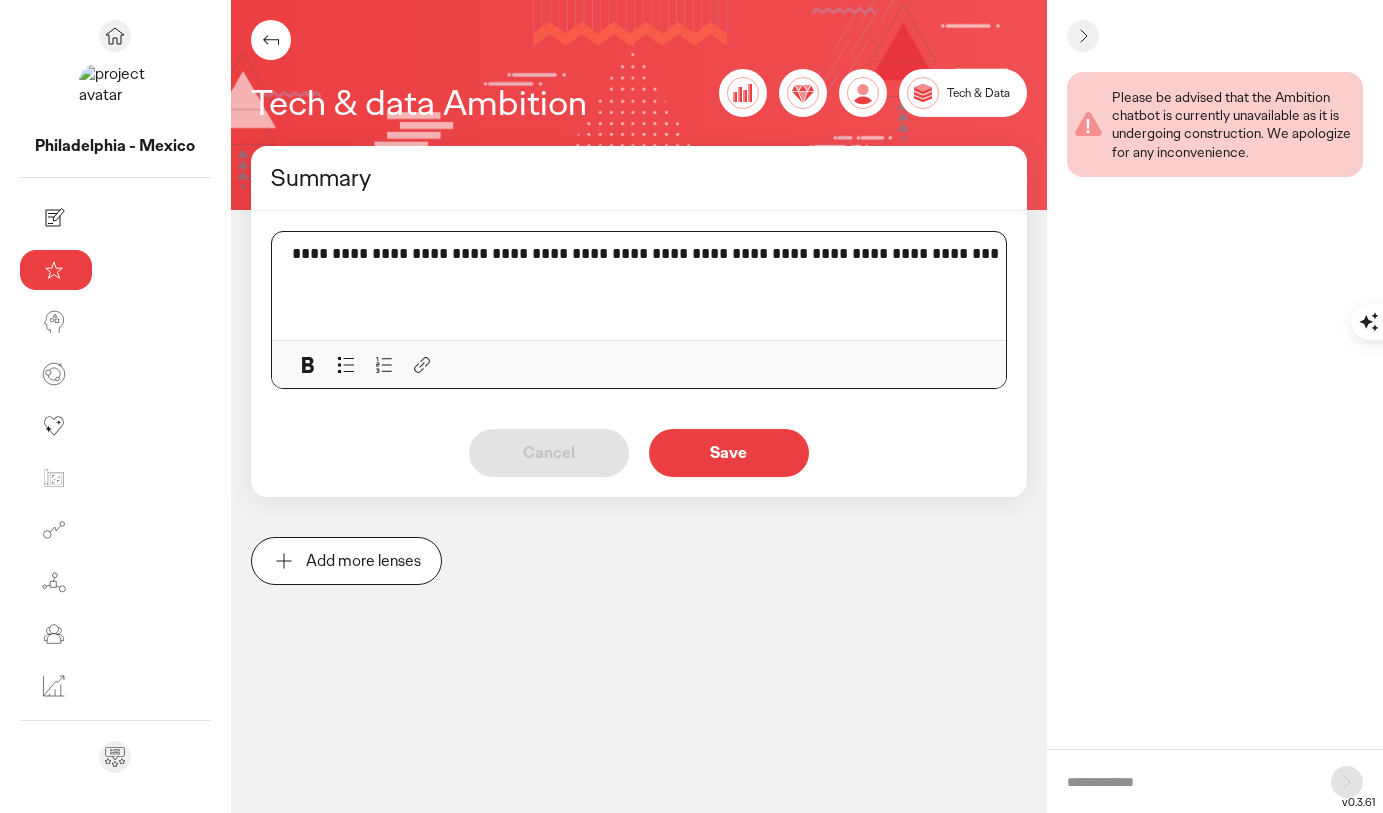 click on "**********" at bounding box center [698, 254] 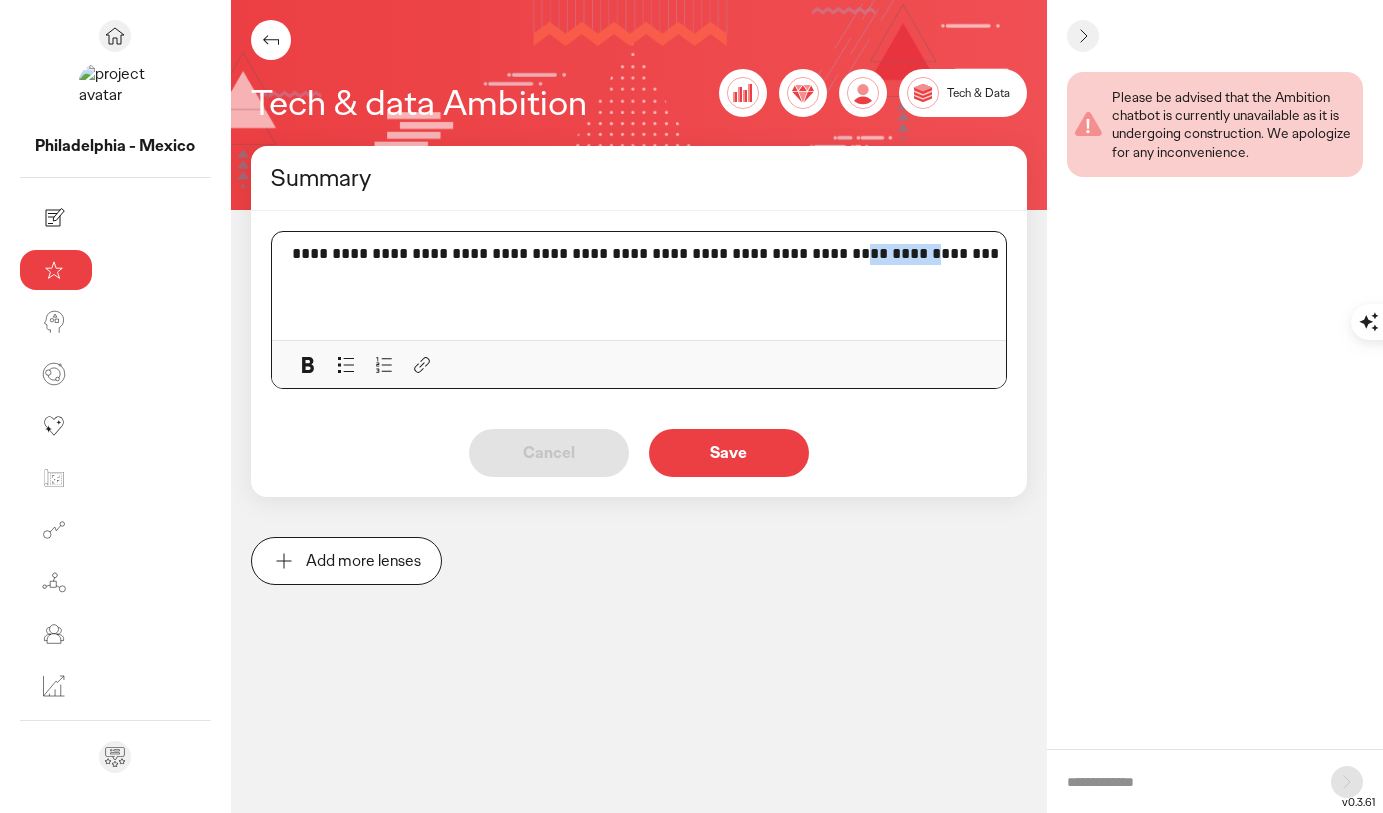 click on "**********" at bounding box center (698, 254) 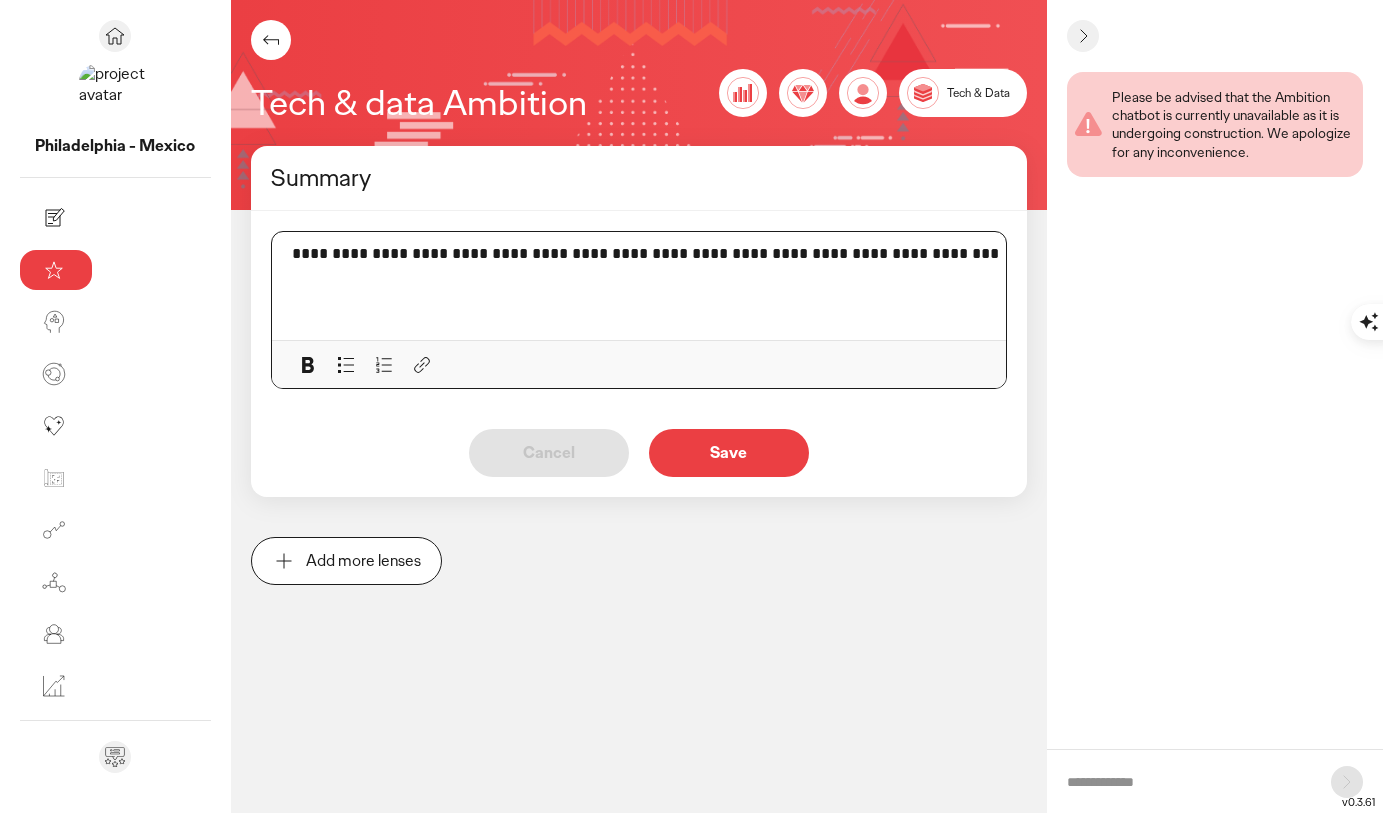 click on "**********" at bounding box center (698, 254) 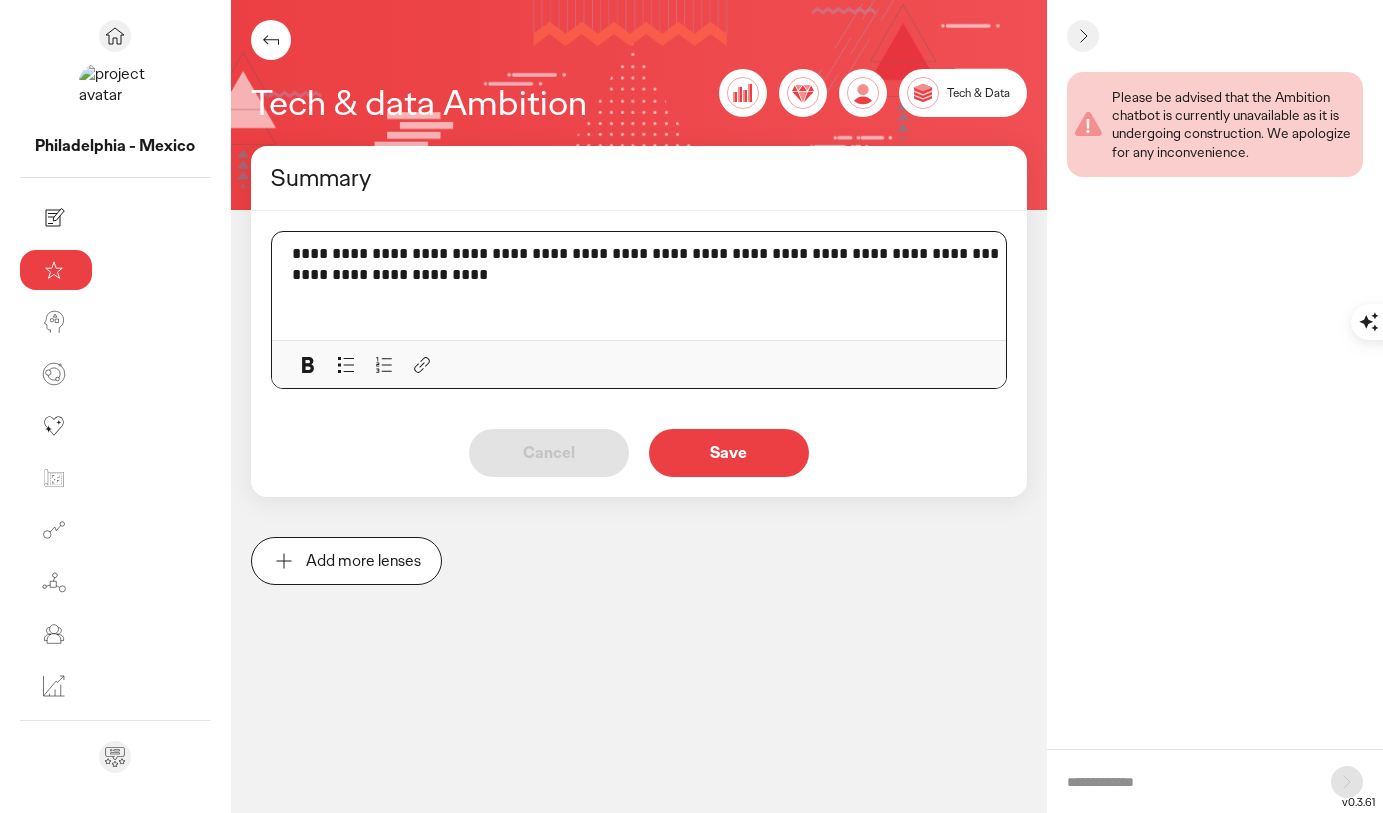 click on "Save" at bounding box center [729, 453] 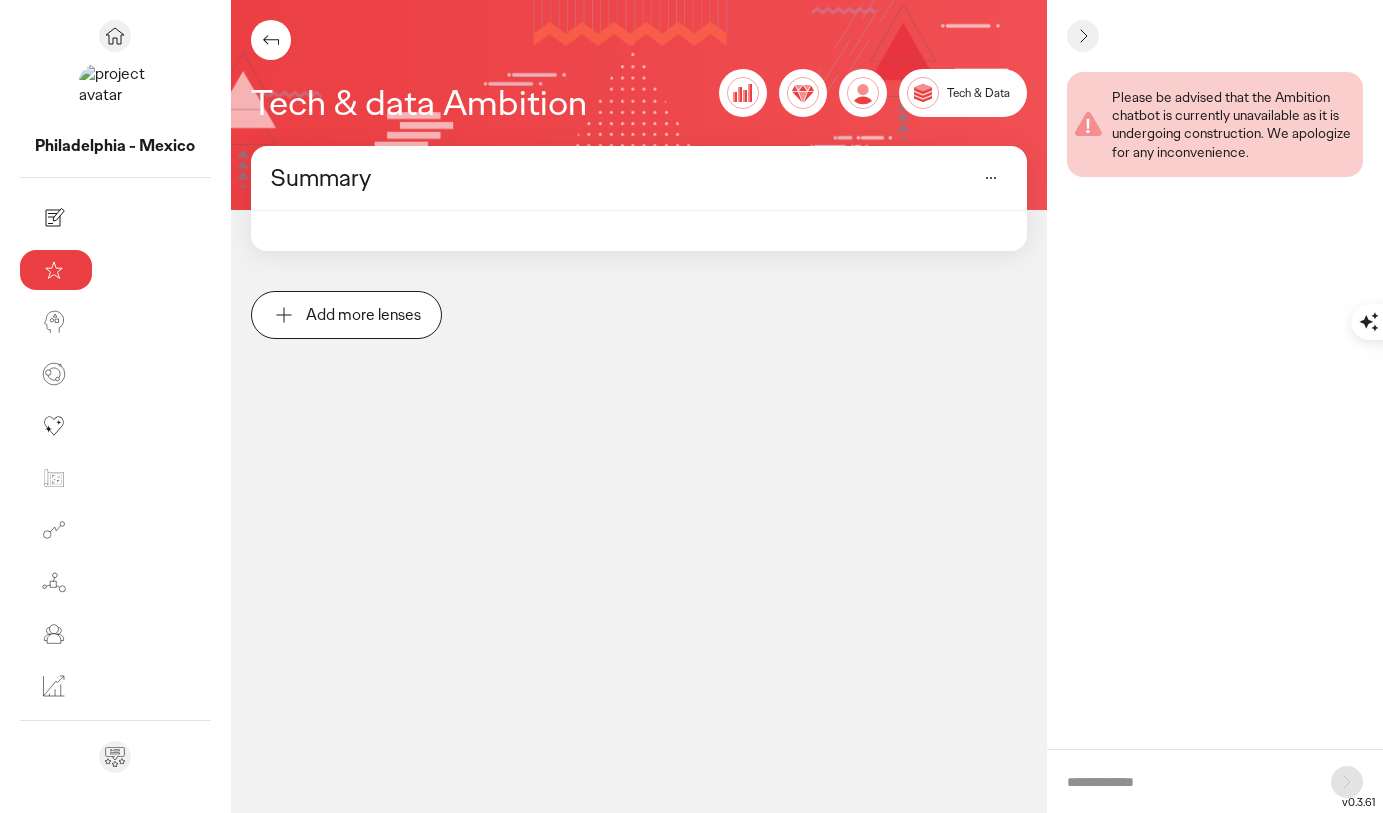 click 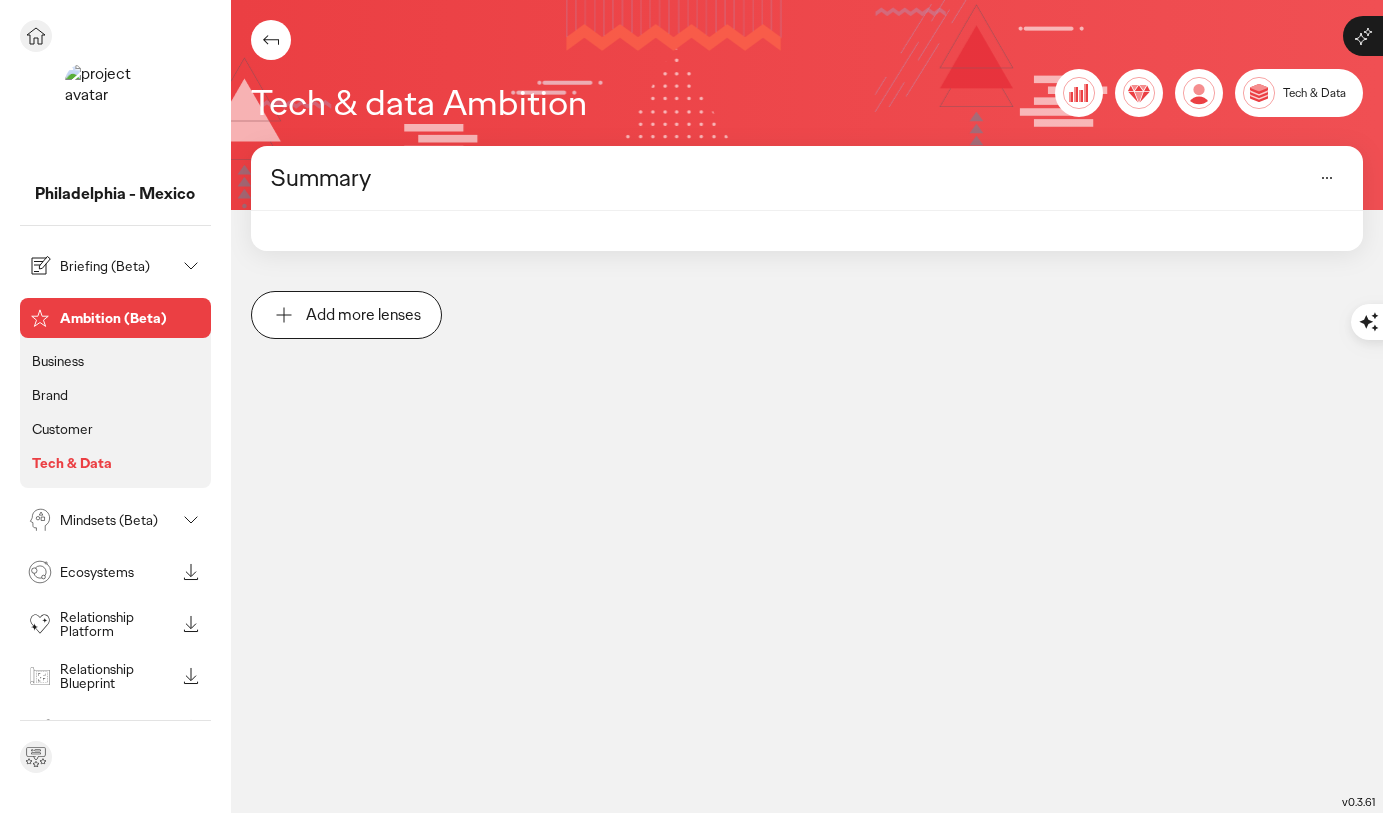 click on "Business" 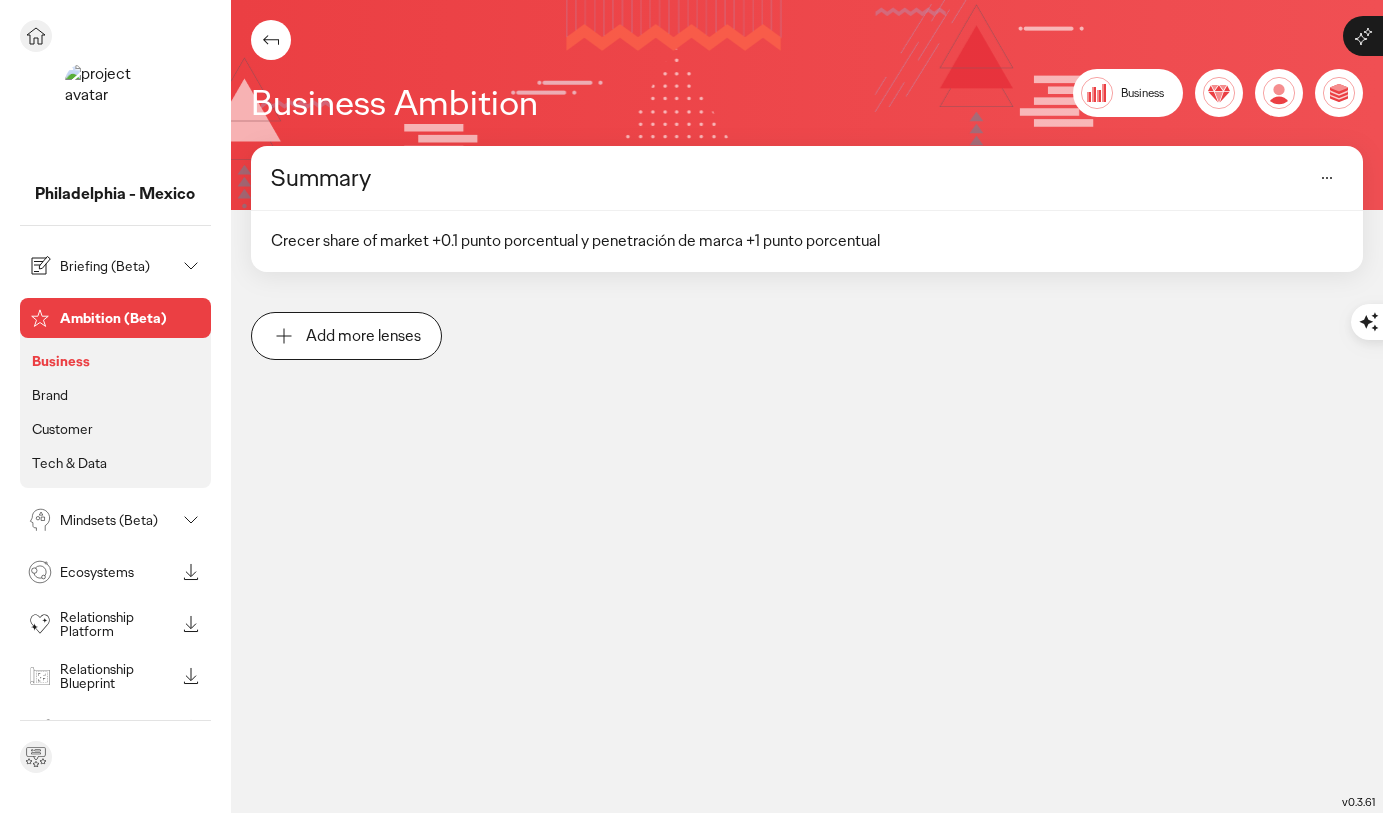 click on "Briefing (Beta)" at bounding box center [117, 266] 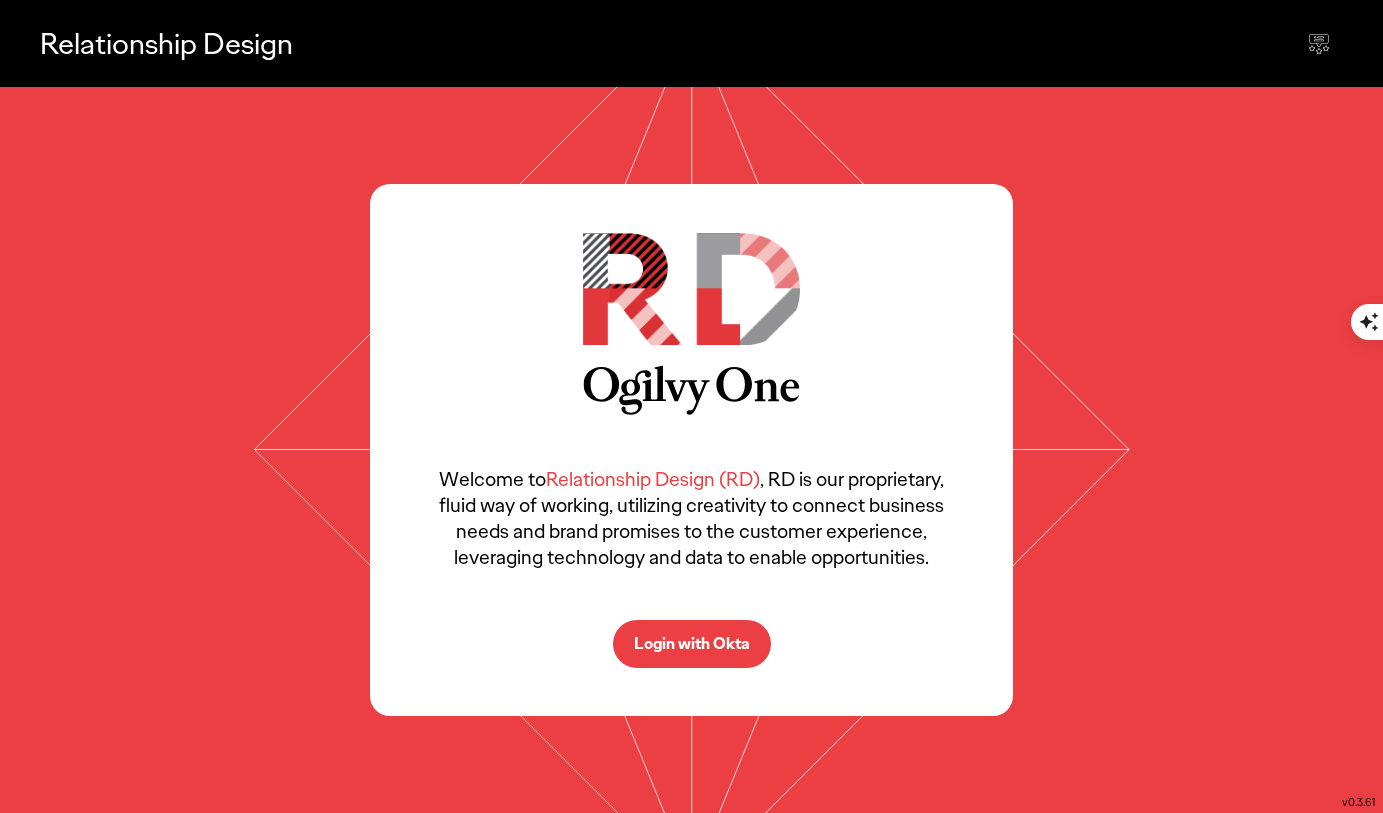 click on "Login with Okta" at bounding box center [692, 644] 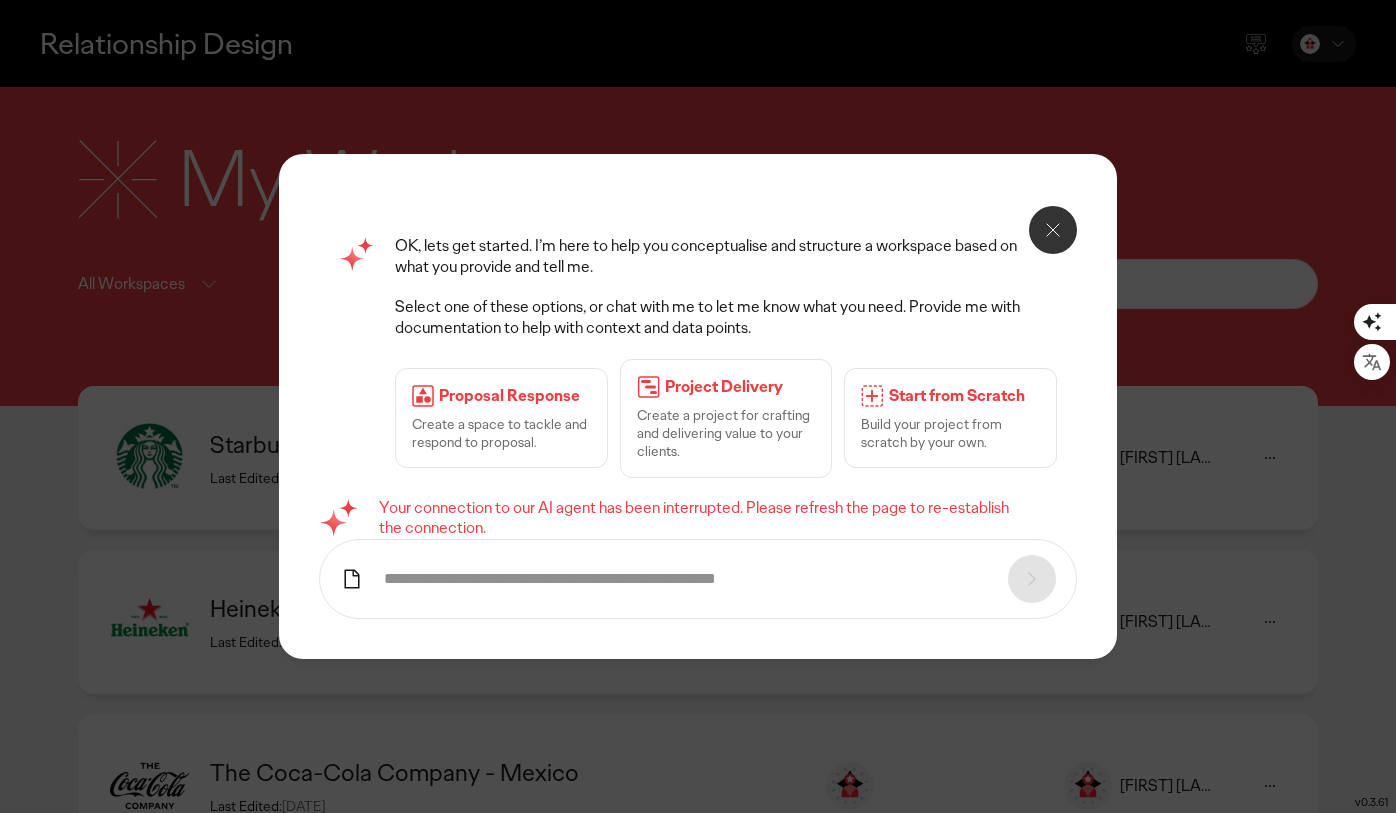 scroll, scrollTop: 0, scrollLeft: 0, axis: both 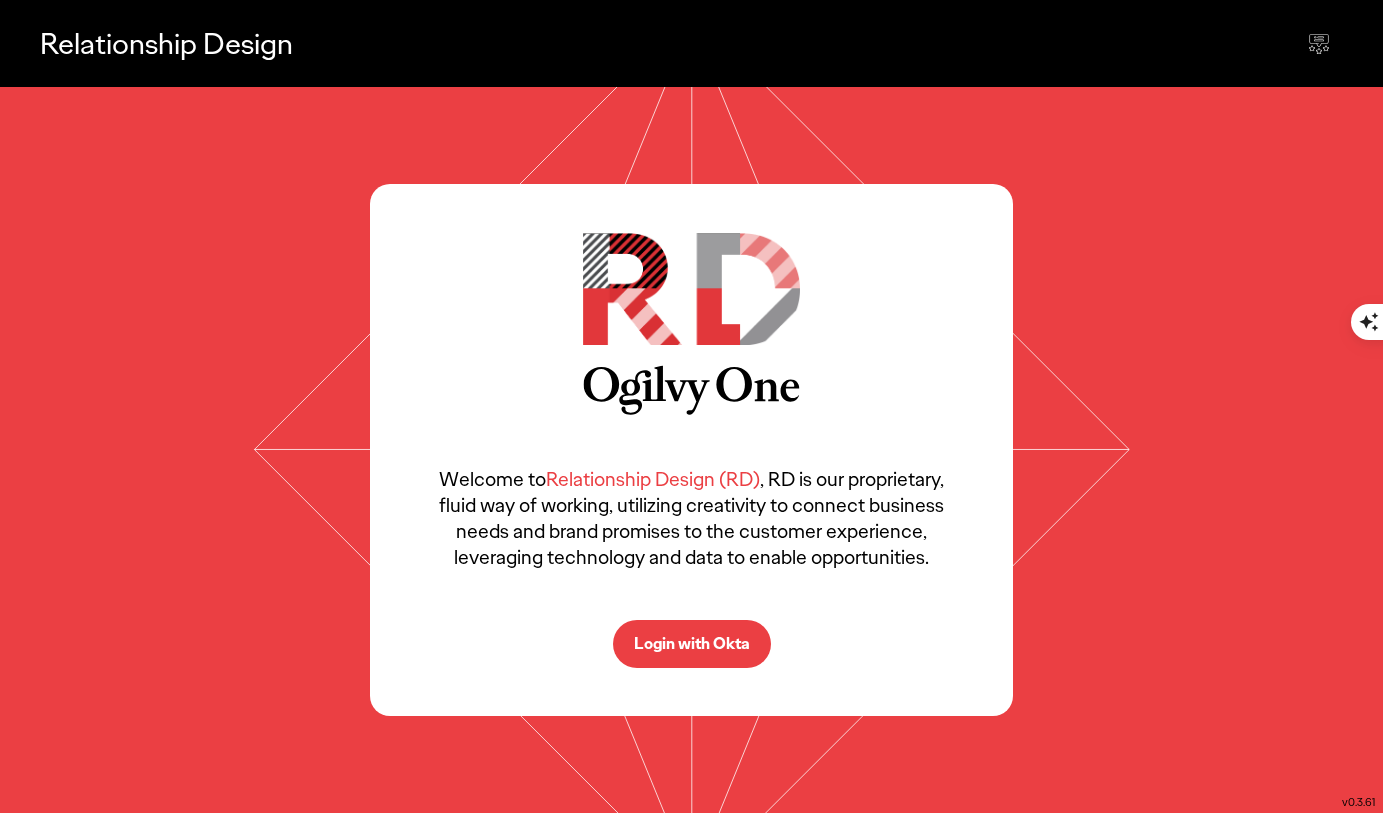 click on "Login with Okta" at bounding box center [692, 644] 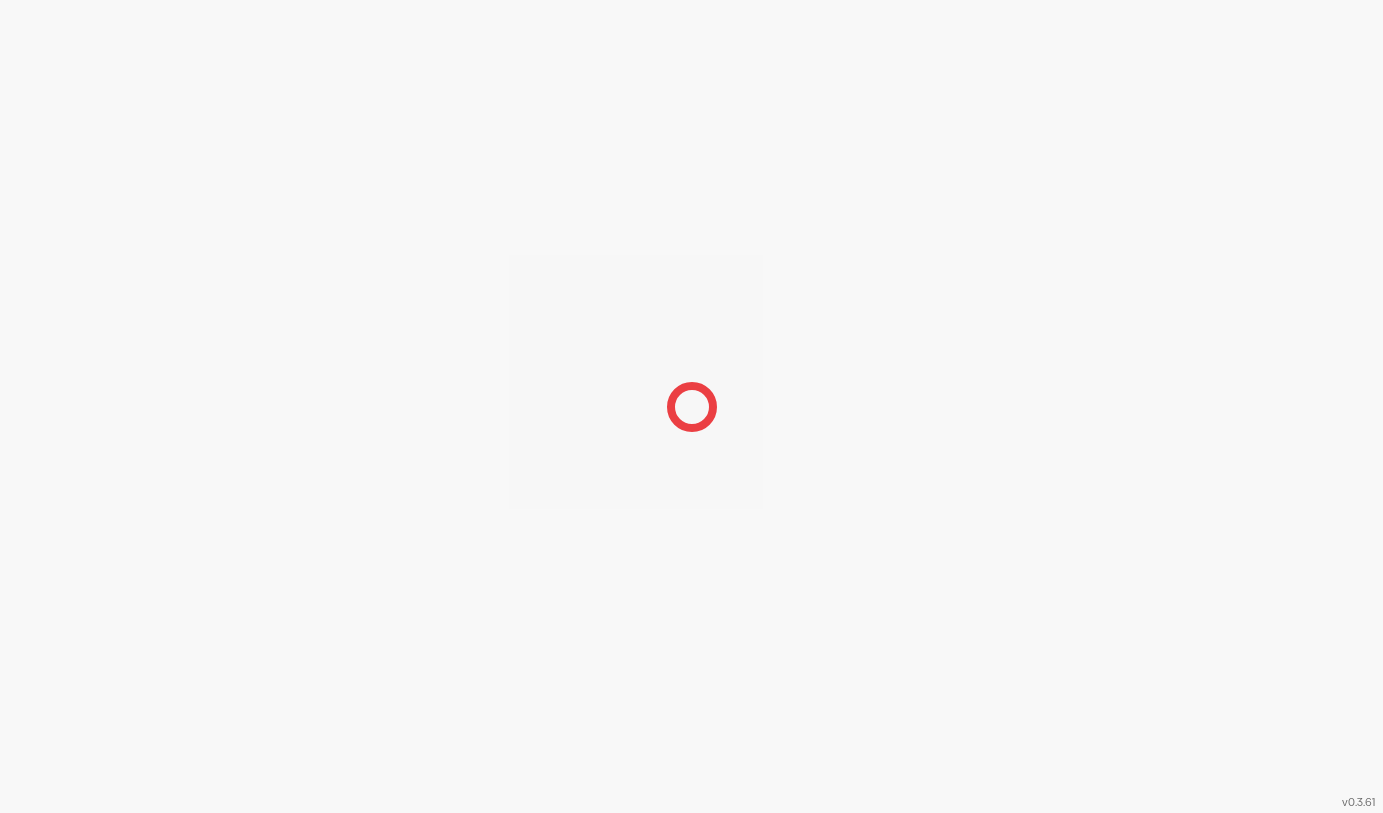 scroll, scrollTop: 0, scrollLeft: 0, axis: both 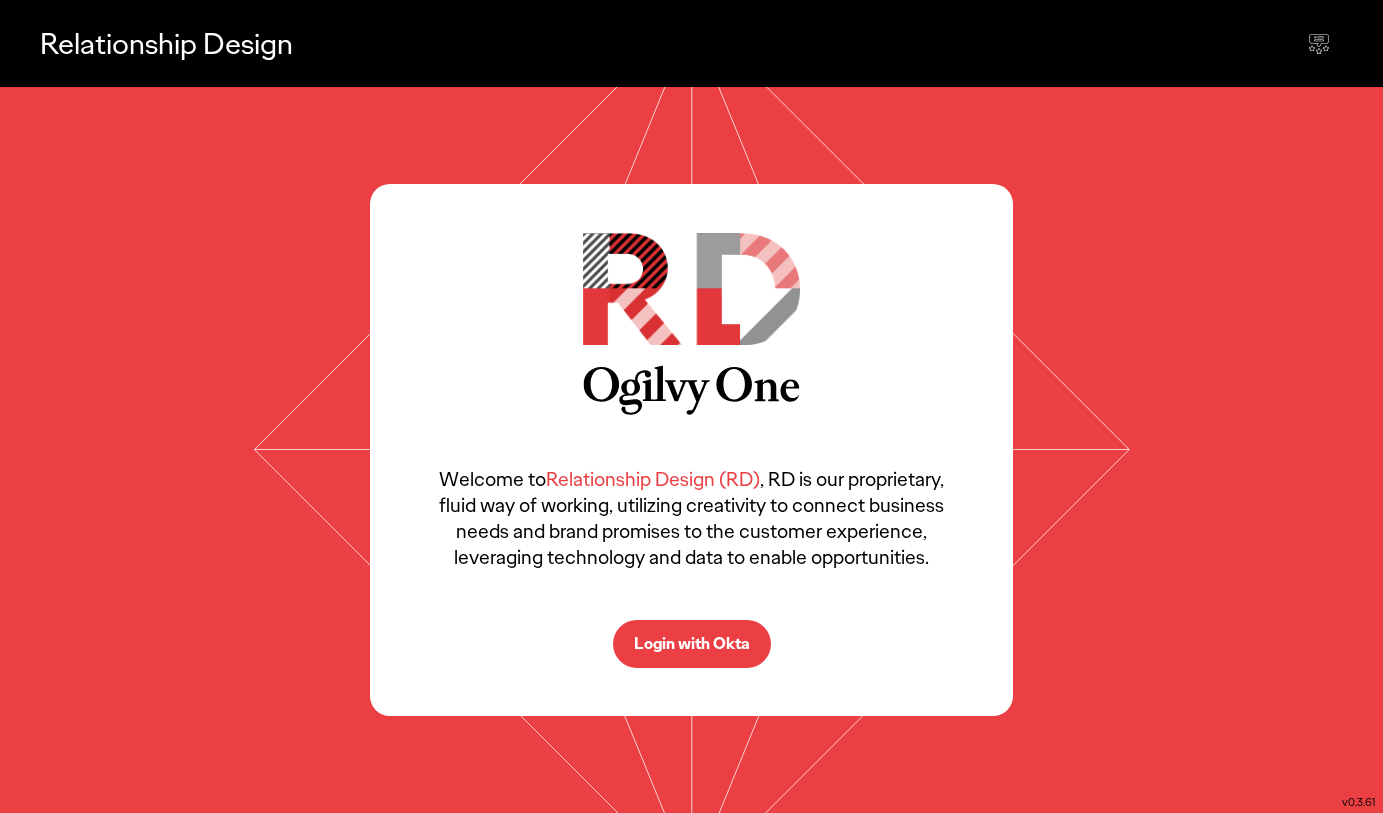 click on "Login with Okta" at bounding box center [692, 644] 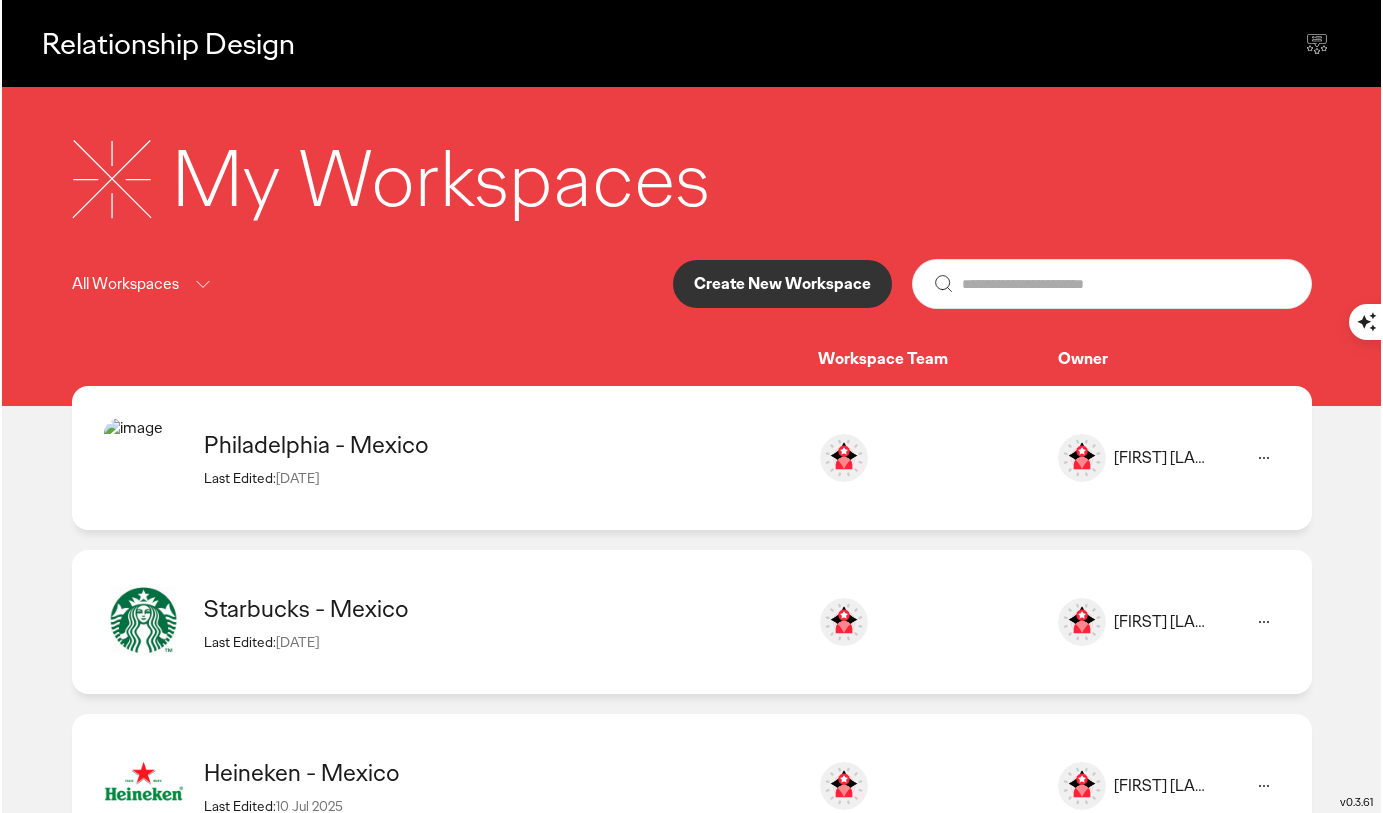 scroll, scrollTop: 0, scrollLeft: 0, axis: both 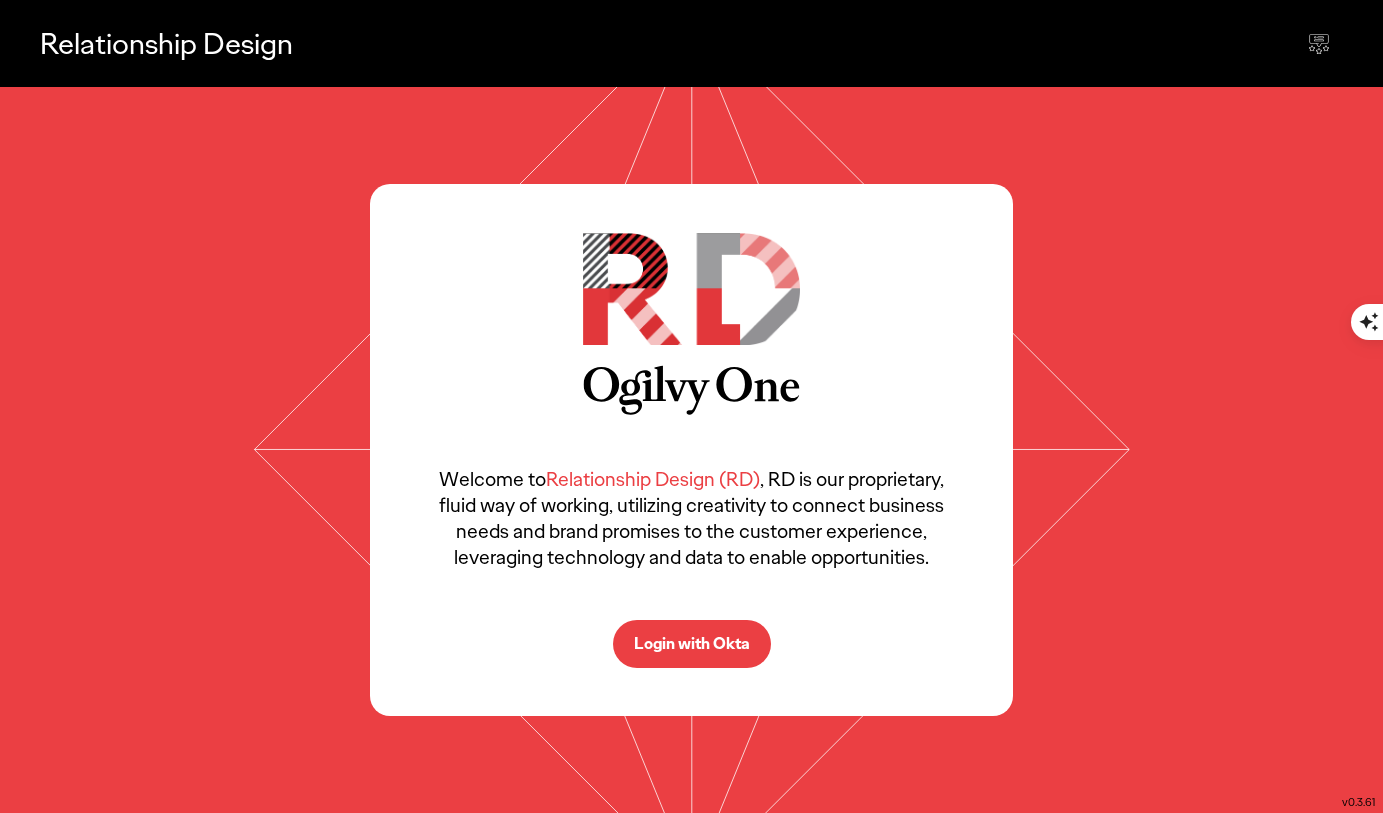click on "Login with Okta" at bounding box center (692, 644) 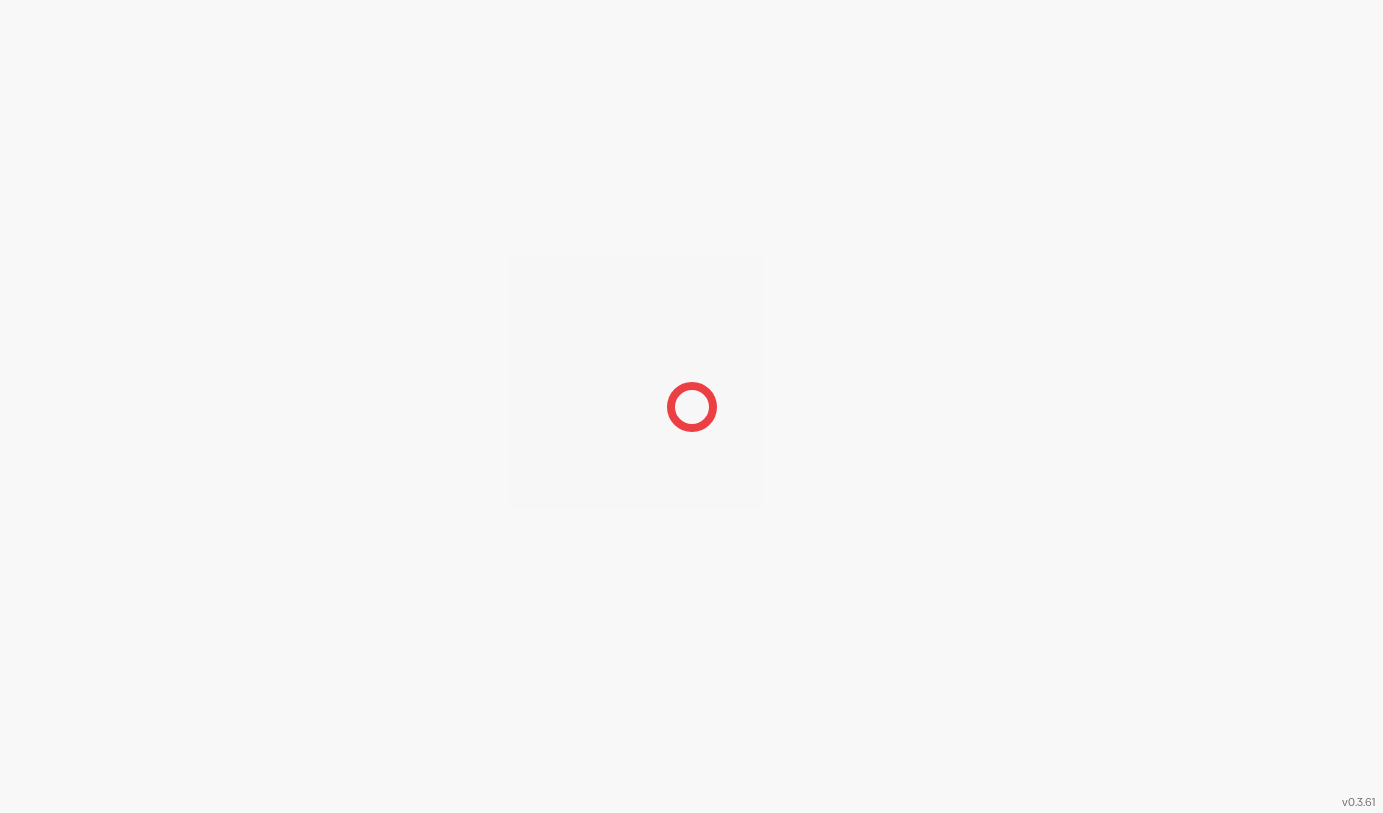 scroll, scrollTop: 0, scrollLeft: 0, axis: both 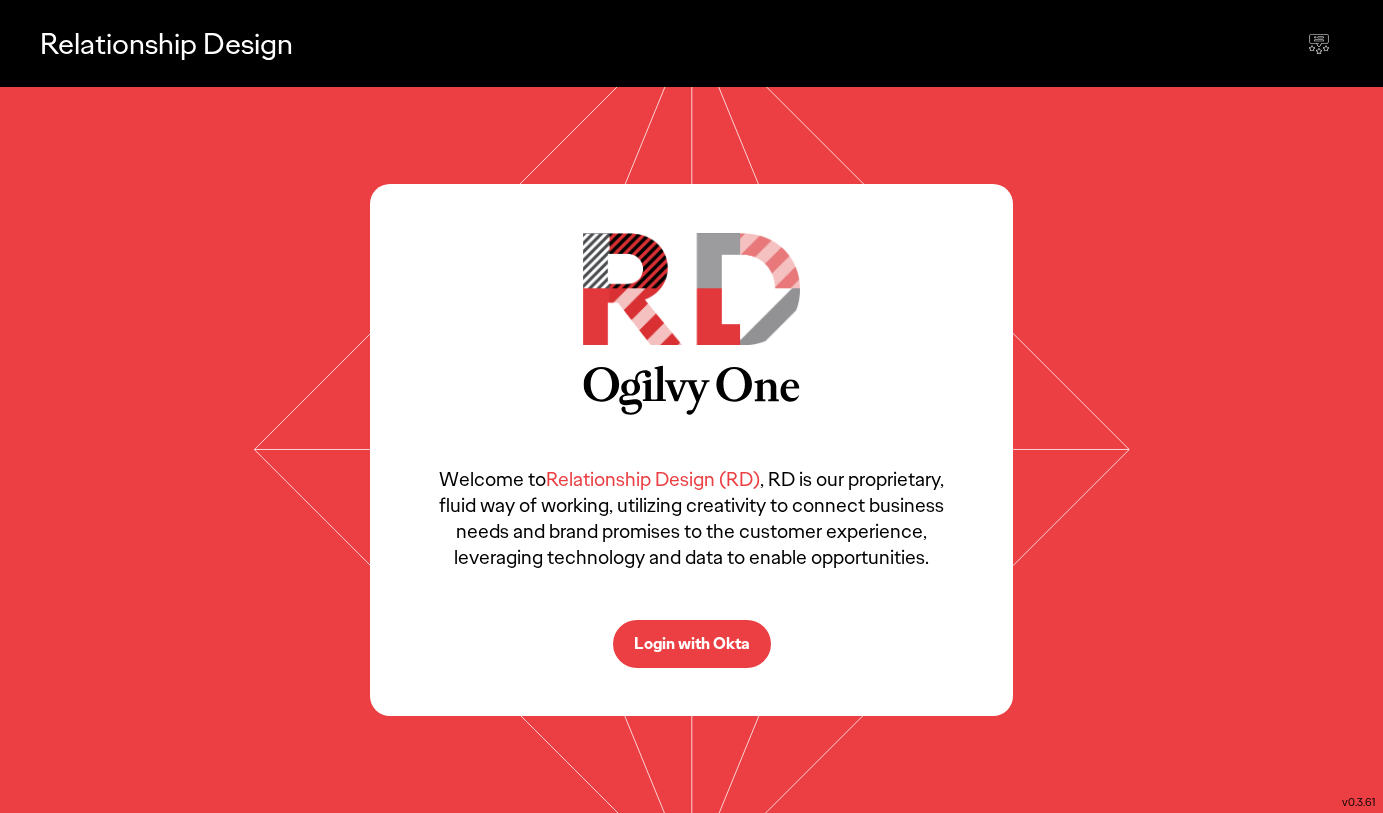click on "Login with Okta" at bounding box center (692, 644) 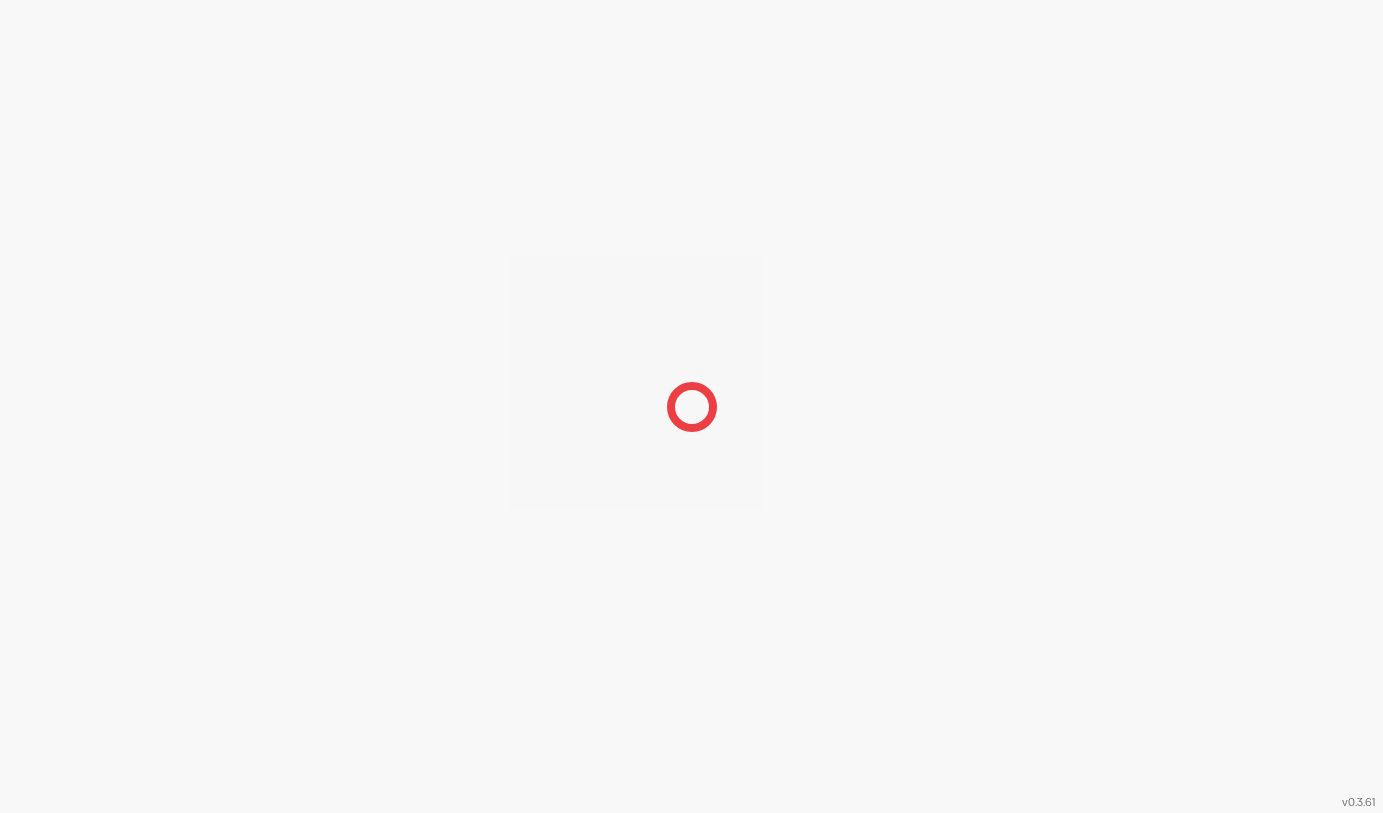 scroll, scrollTop: 0, scrollLeft: 0, axis: both 